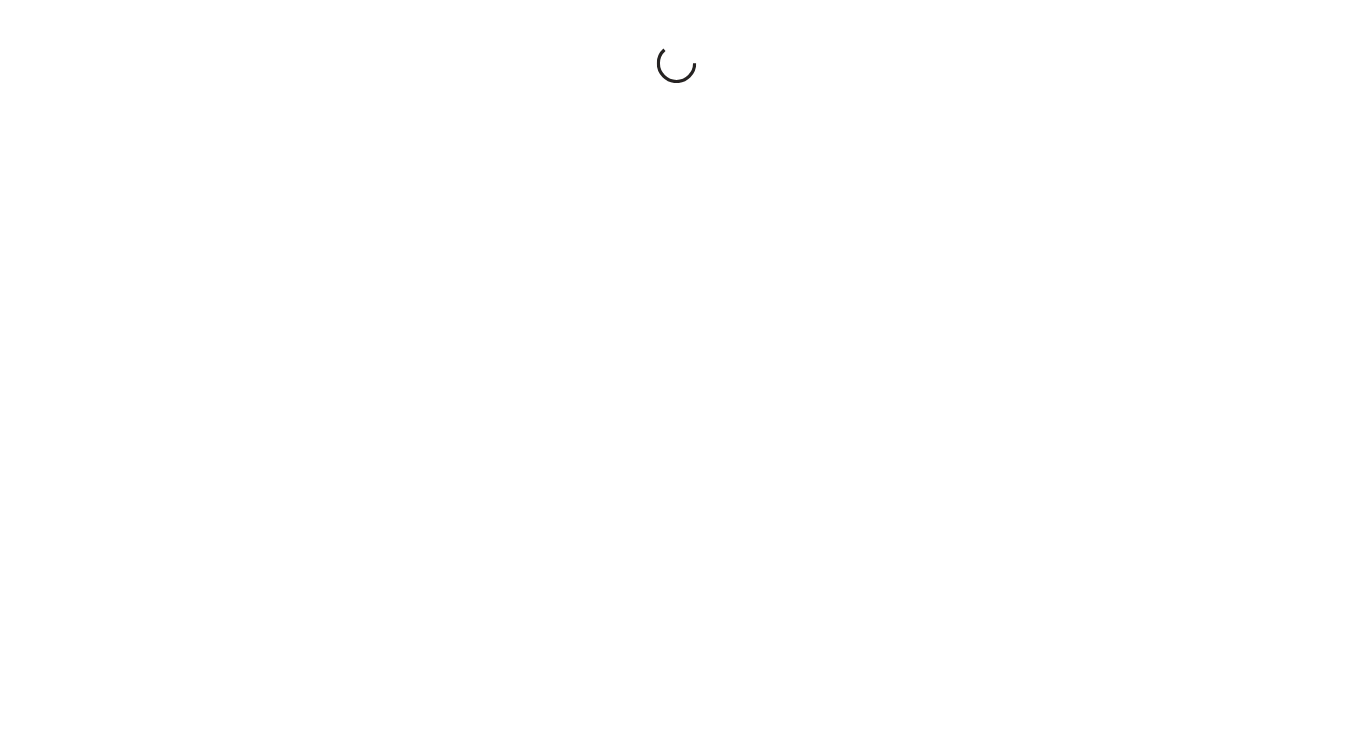scroll, scrollTop: 0, scrollLeft: 0, axis: both 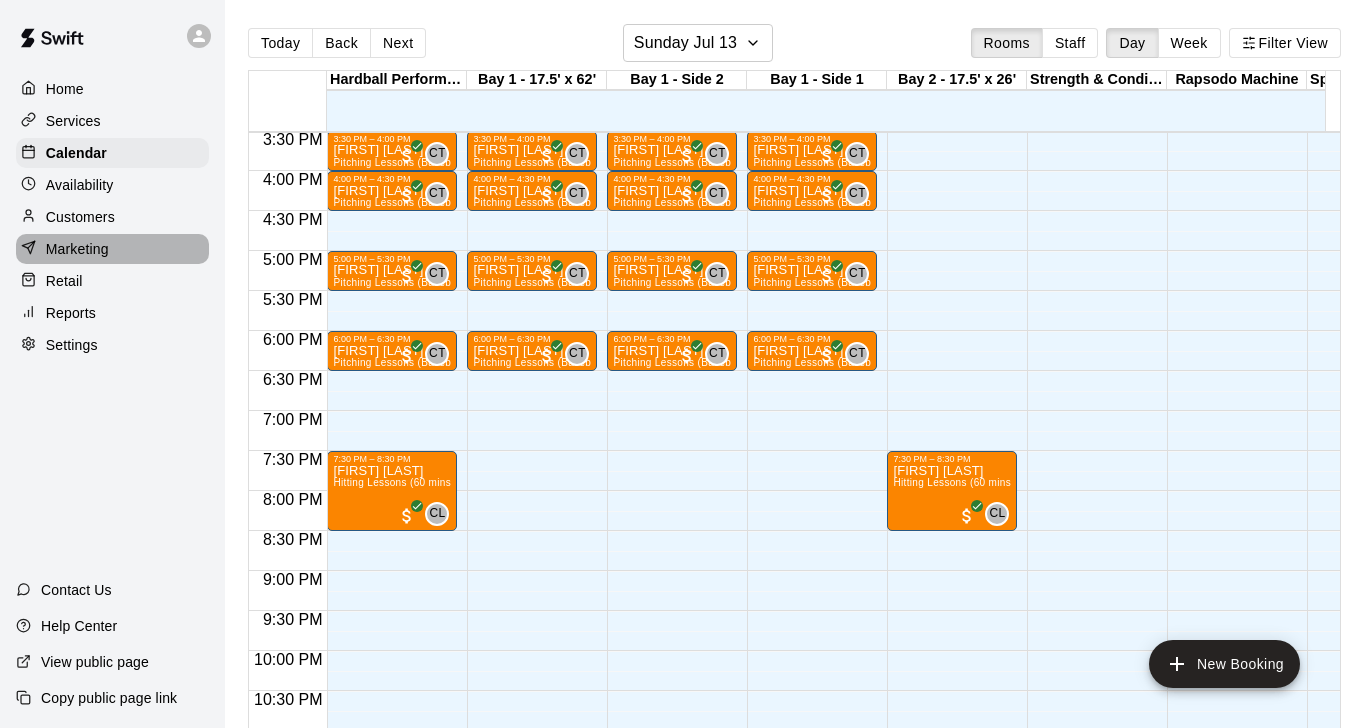 click on "Marketing" at bounding box center (77, 249) 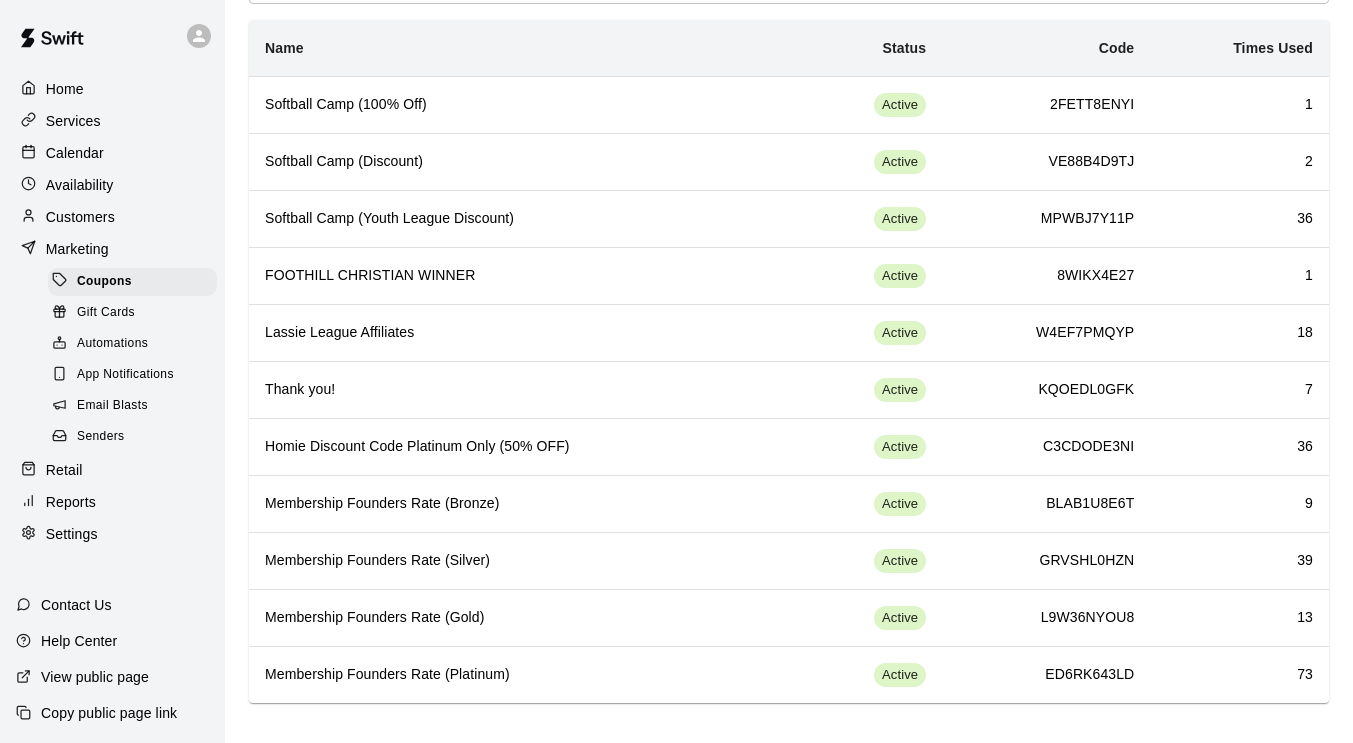 scroll, scrollTop: 113, scrollLeft: 0, axis: vertical 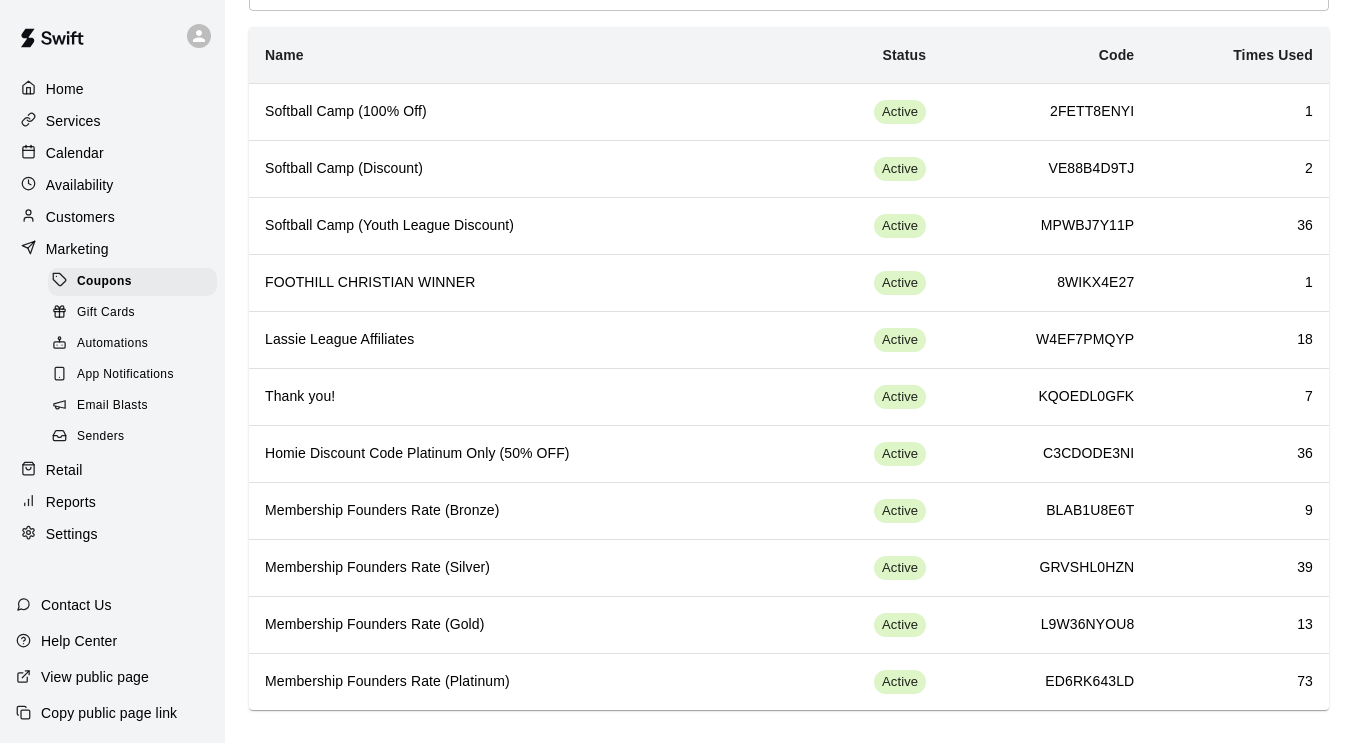 click on "Email Blasts" at bounding box center (112, 406) 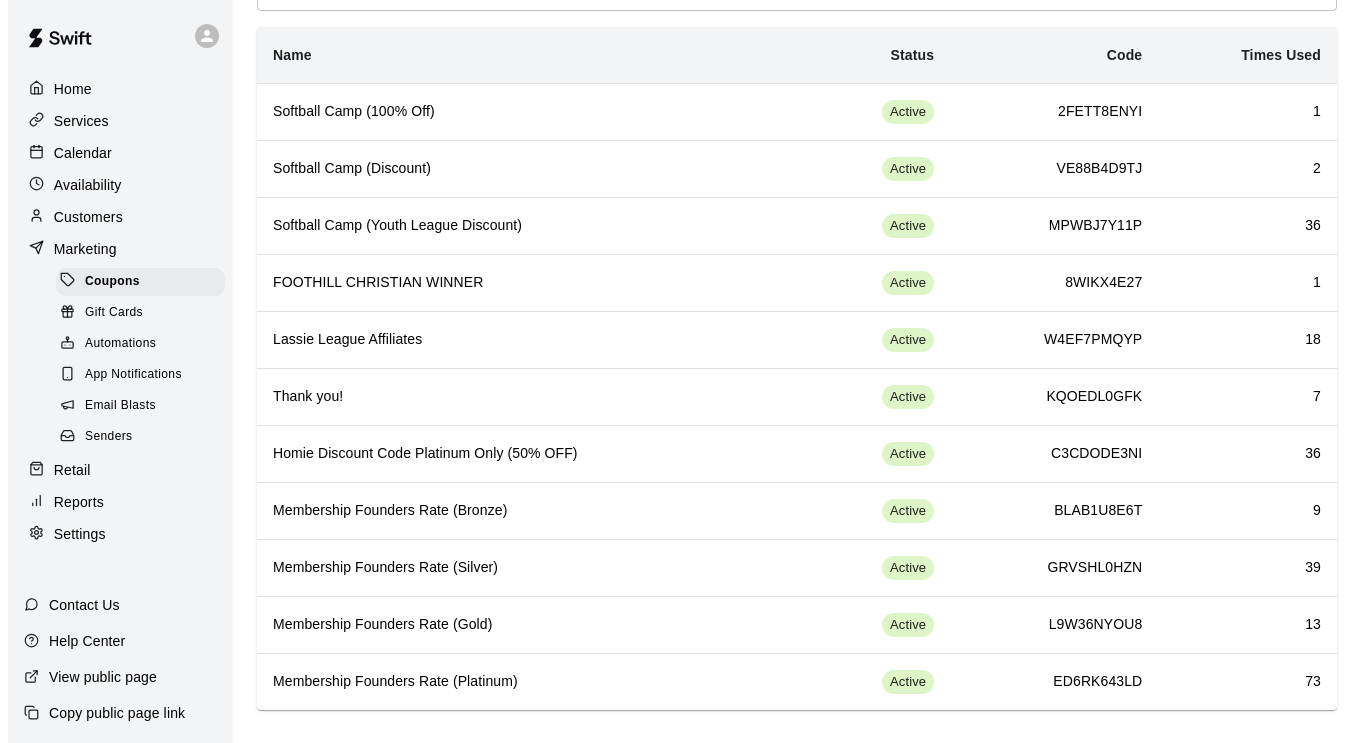 scroll, scrollTop: 0, scrollLeft: 0, axis: both 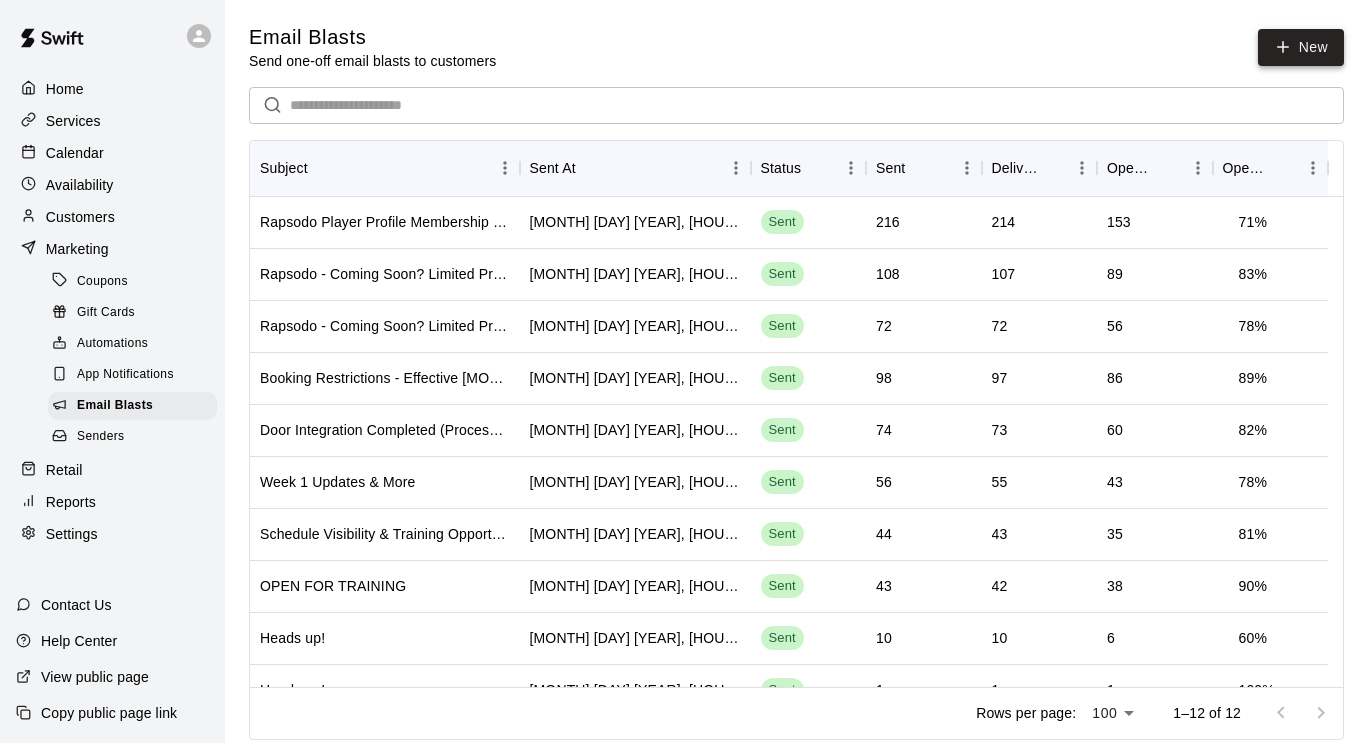 click on "New" at bounding box center [1301, 47] 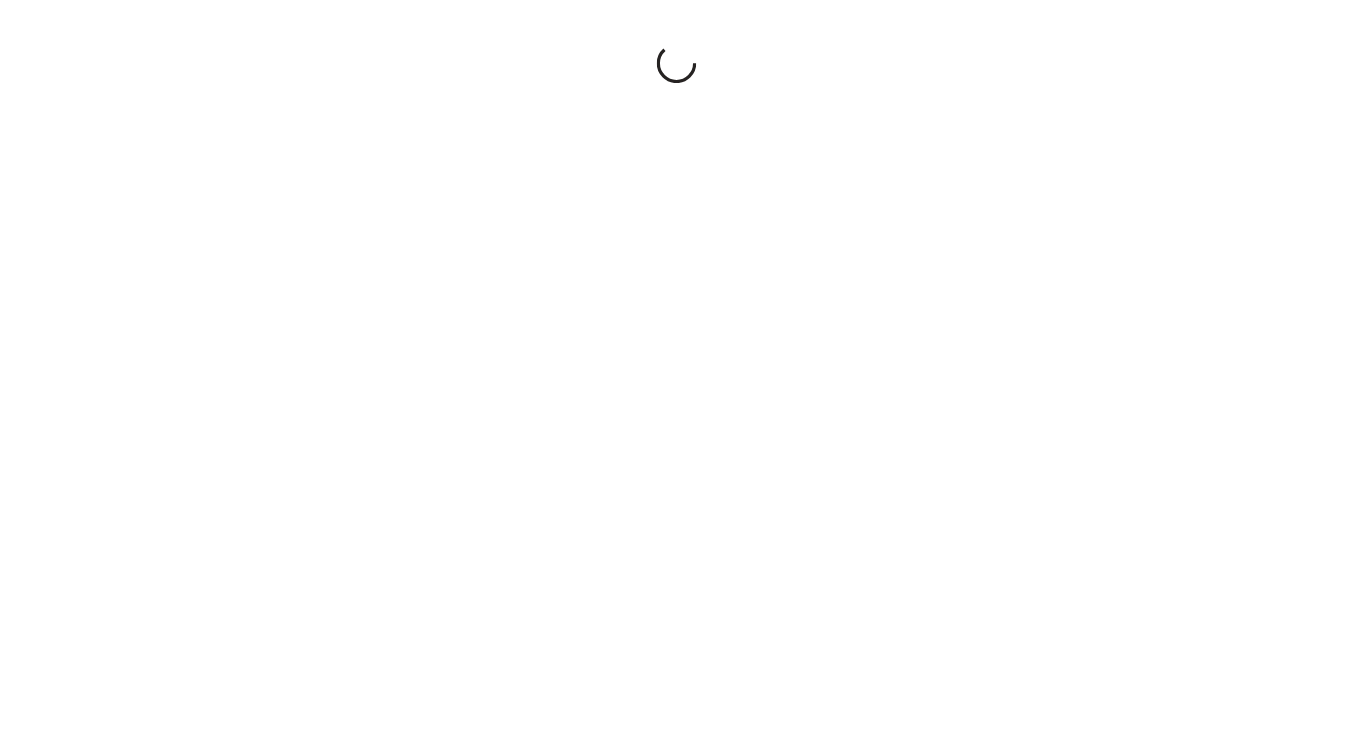 scroll, scrollTop: 0, scrollLeft: 0, axis: both 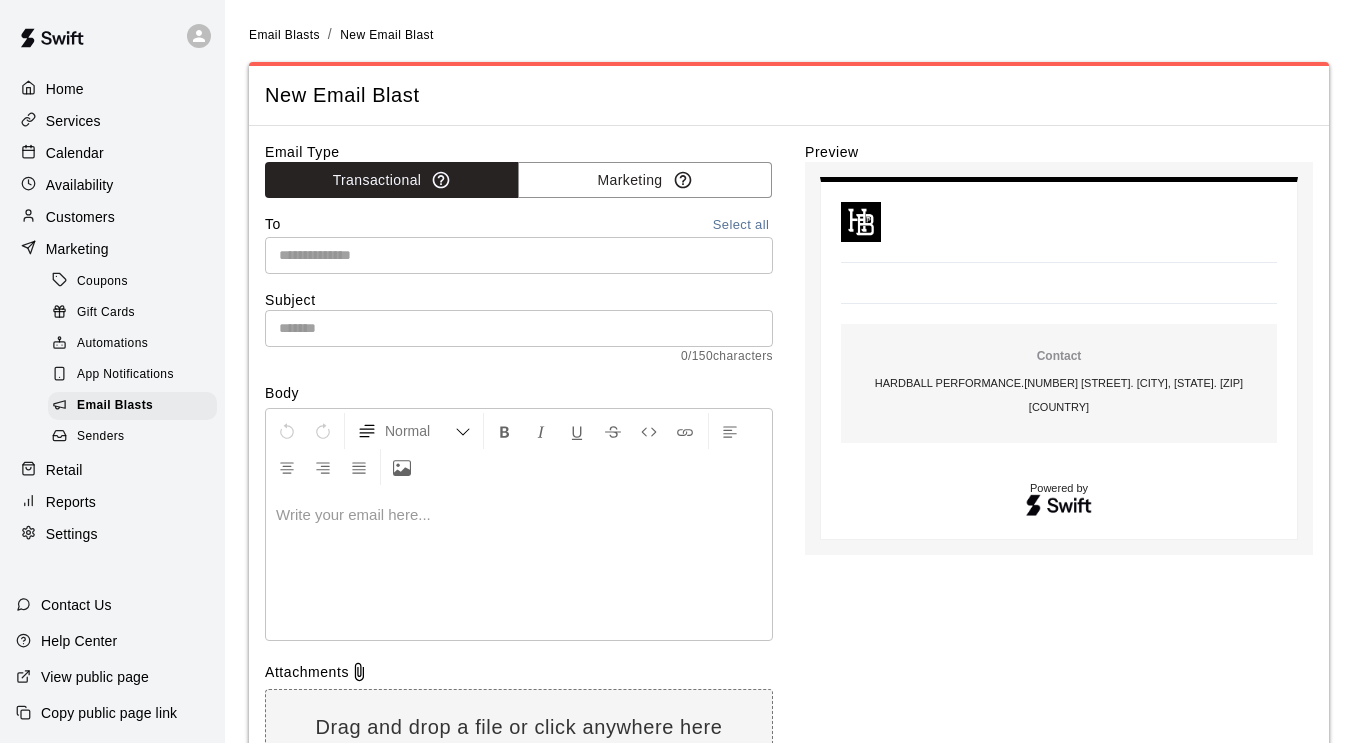 click at bounding box center (517, 255) 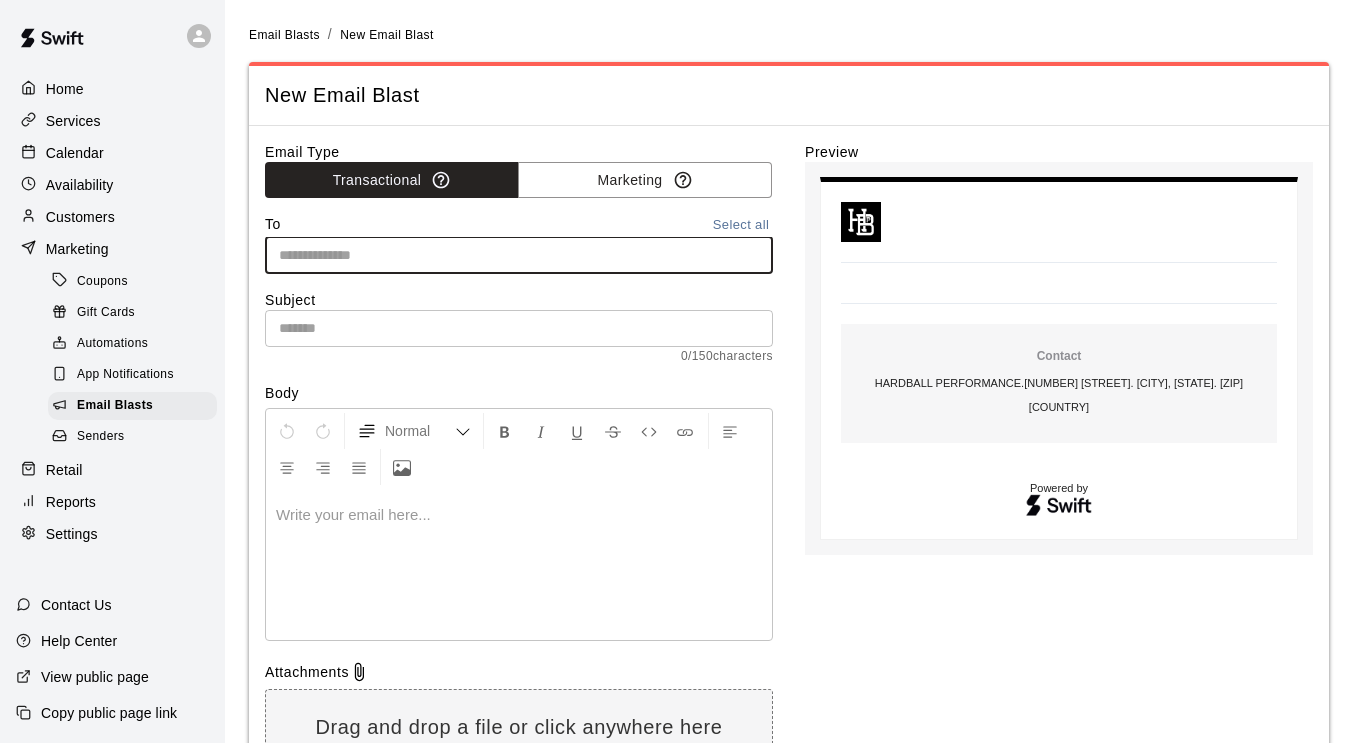 click at bounding box center [517, 255] 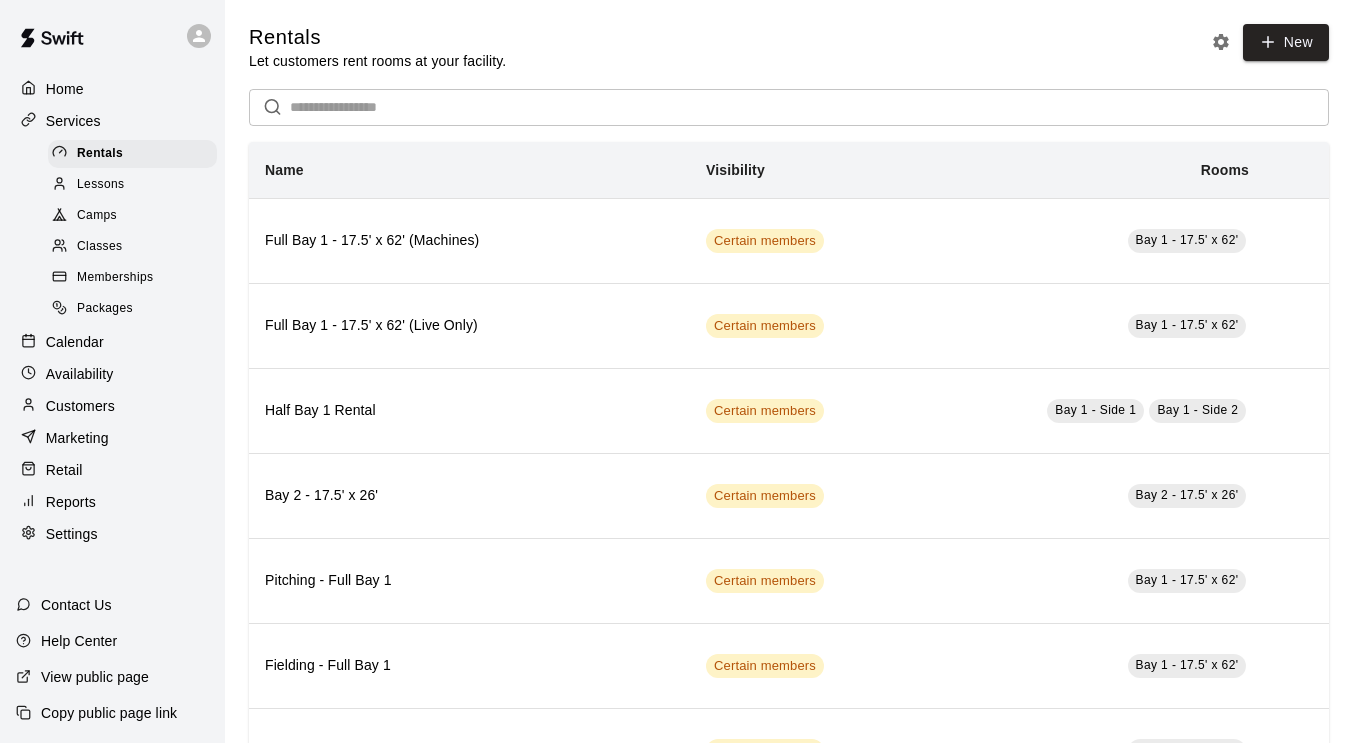 click on "Classes" at bounding box center (99, 247) 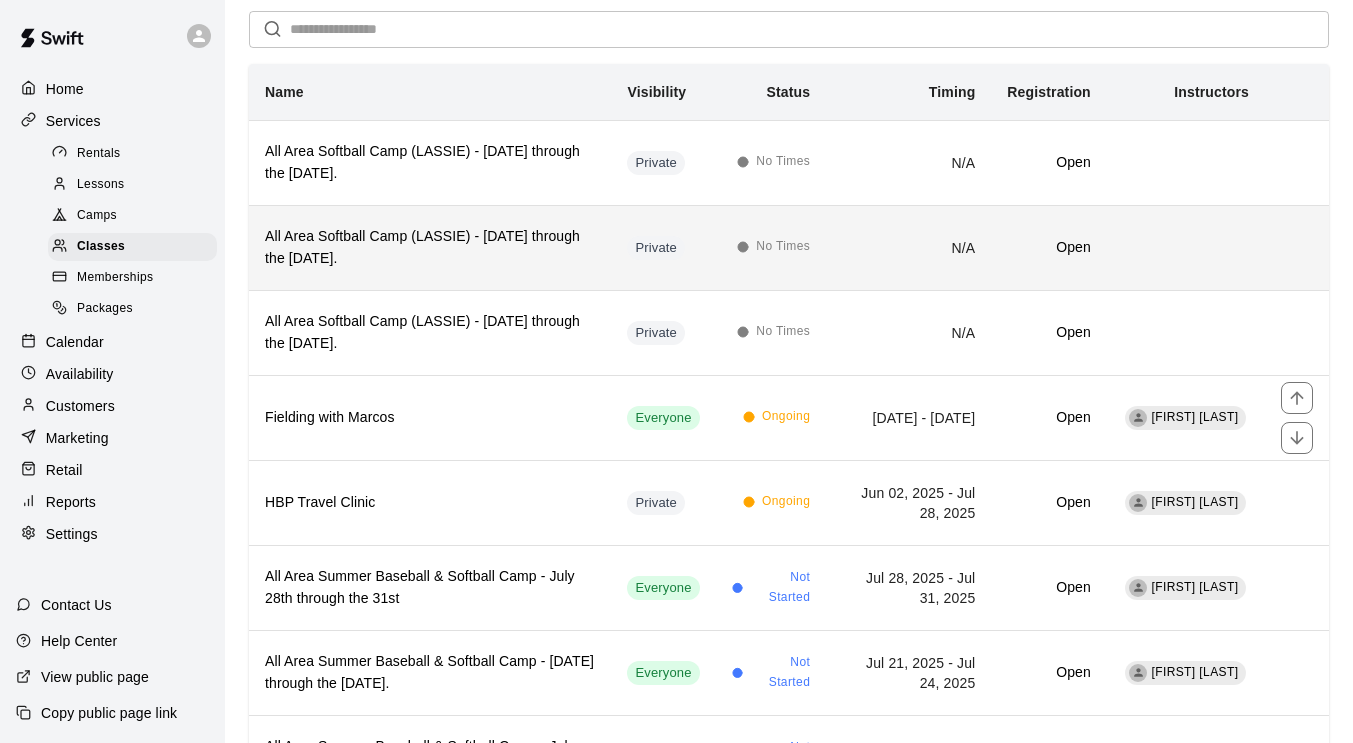 scroll, scrollTop: 253, scrollLeft: 0, axis: vertical 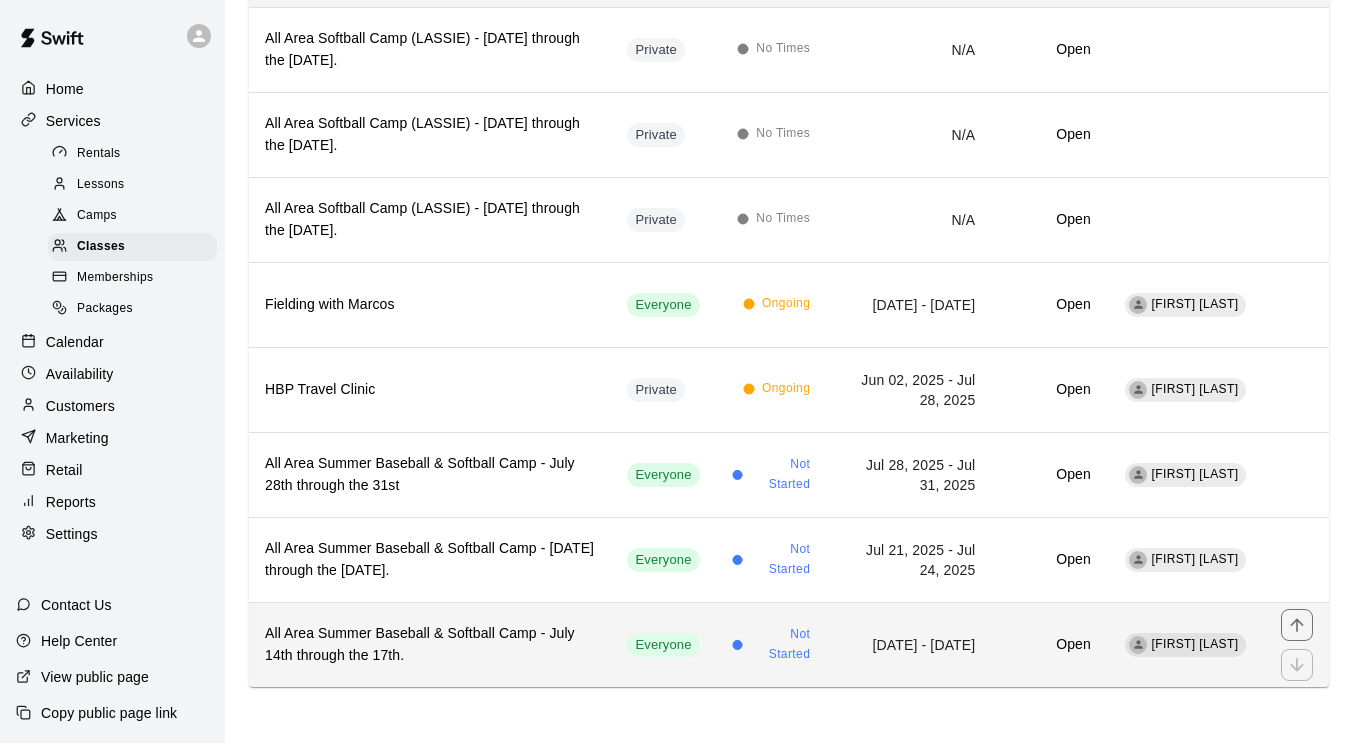 click on "[DATE] - [DATE]" at bounding box center (908, 644) 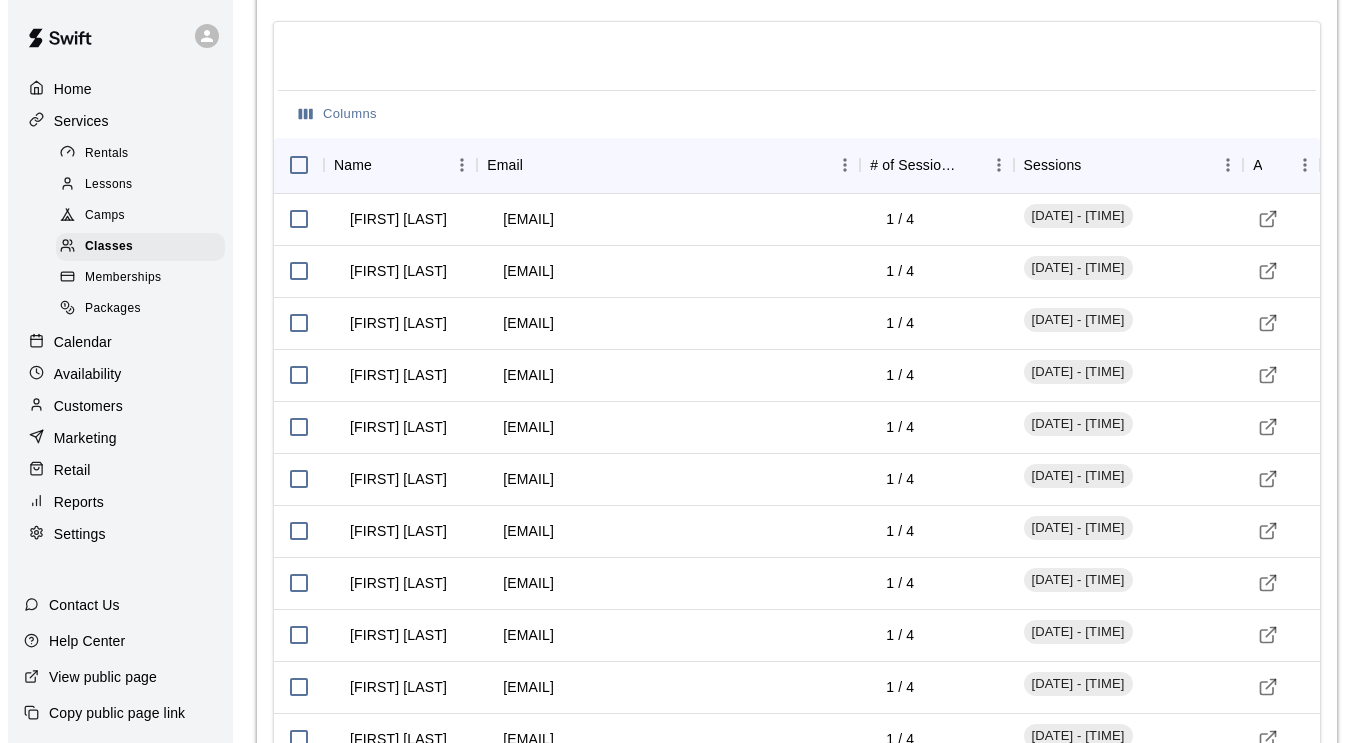 scroll, scrollTop: 1940, scrollLeft: 0, axis: vertical 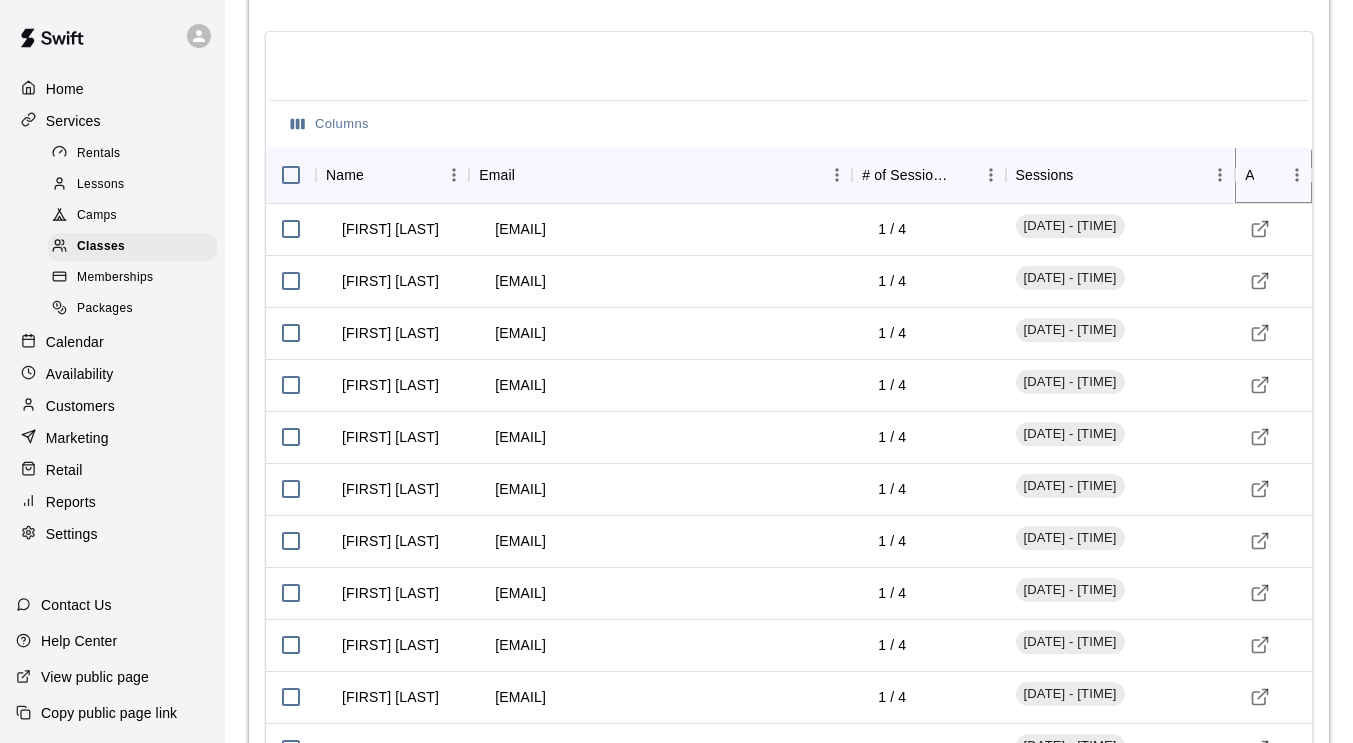 click 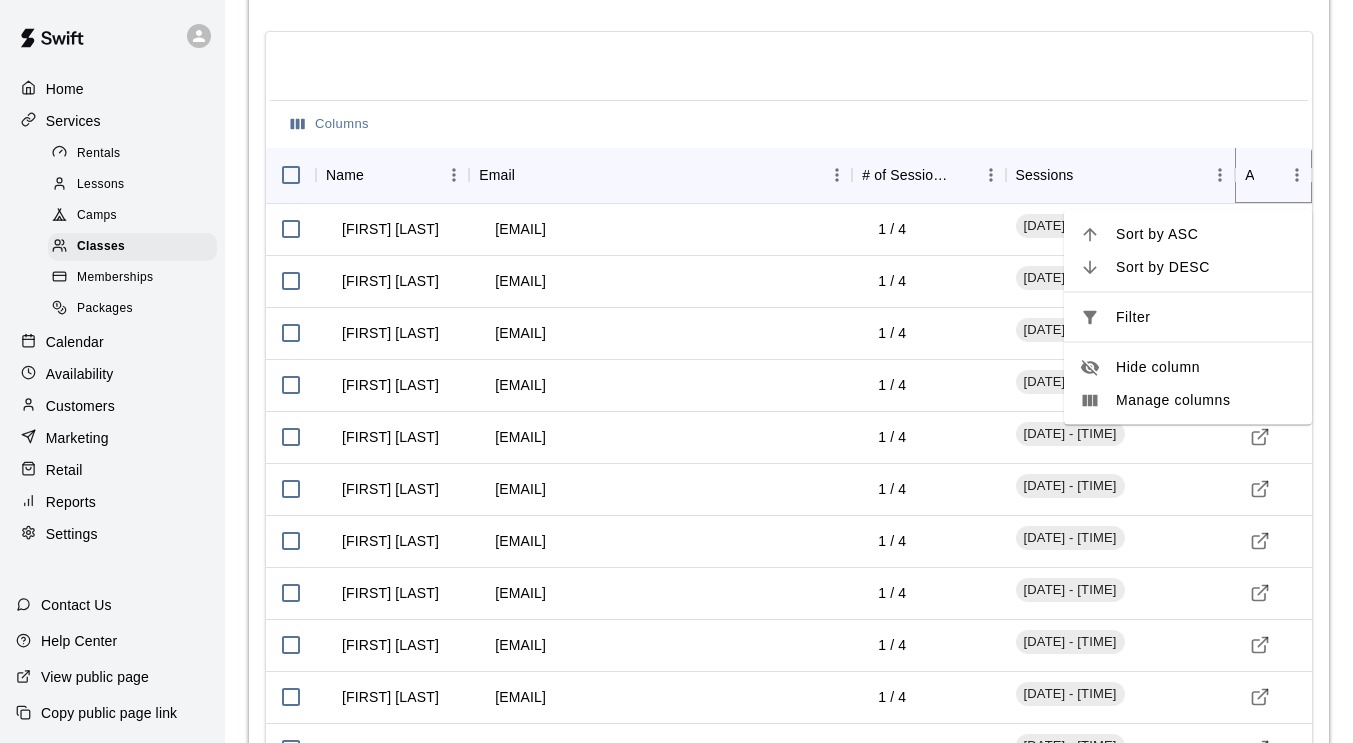 click 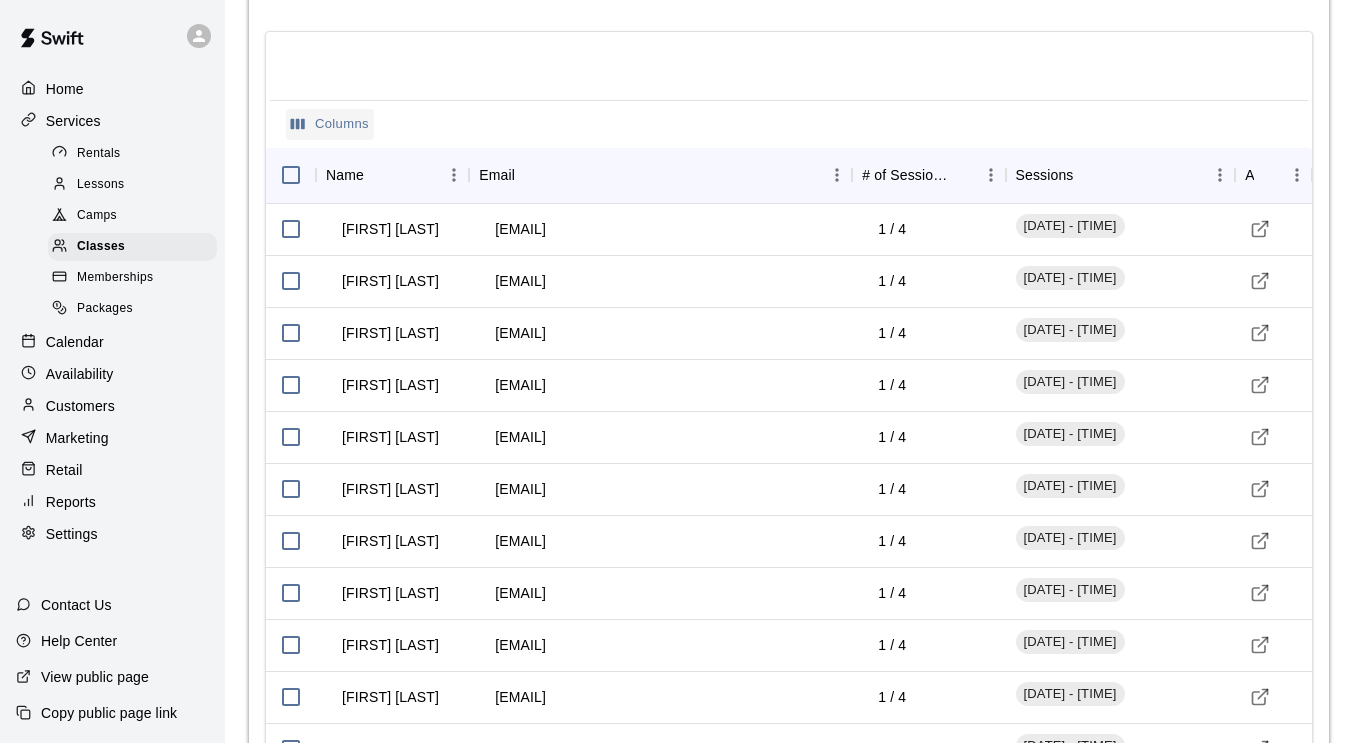 click on "Columns" at bounding box center (330, 124) 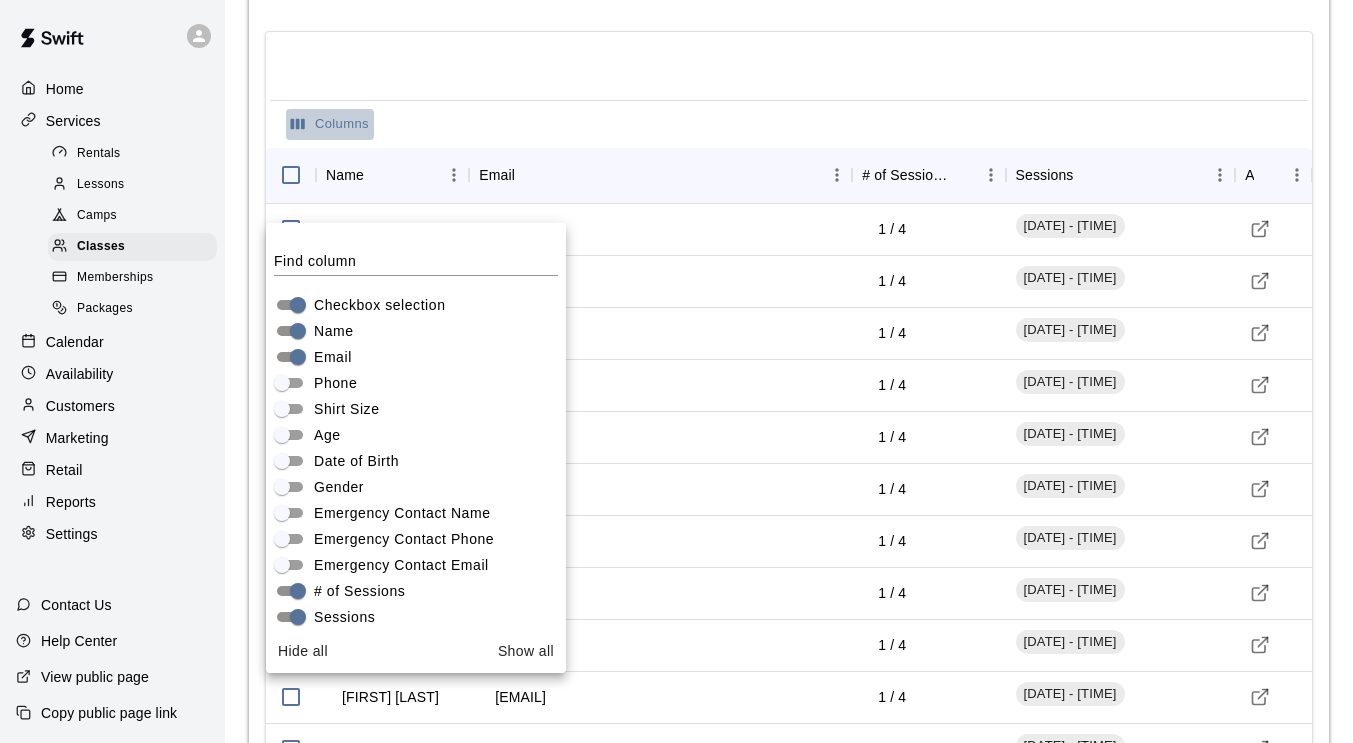 click on "Columns" at bounding box center [330, 124] 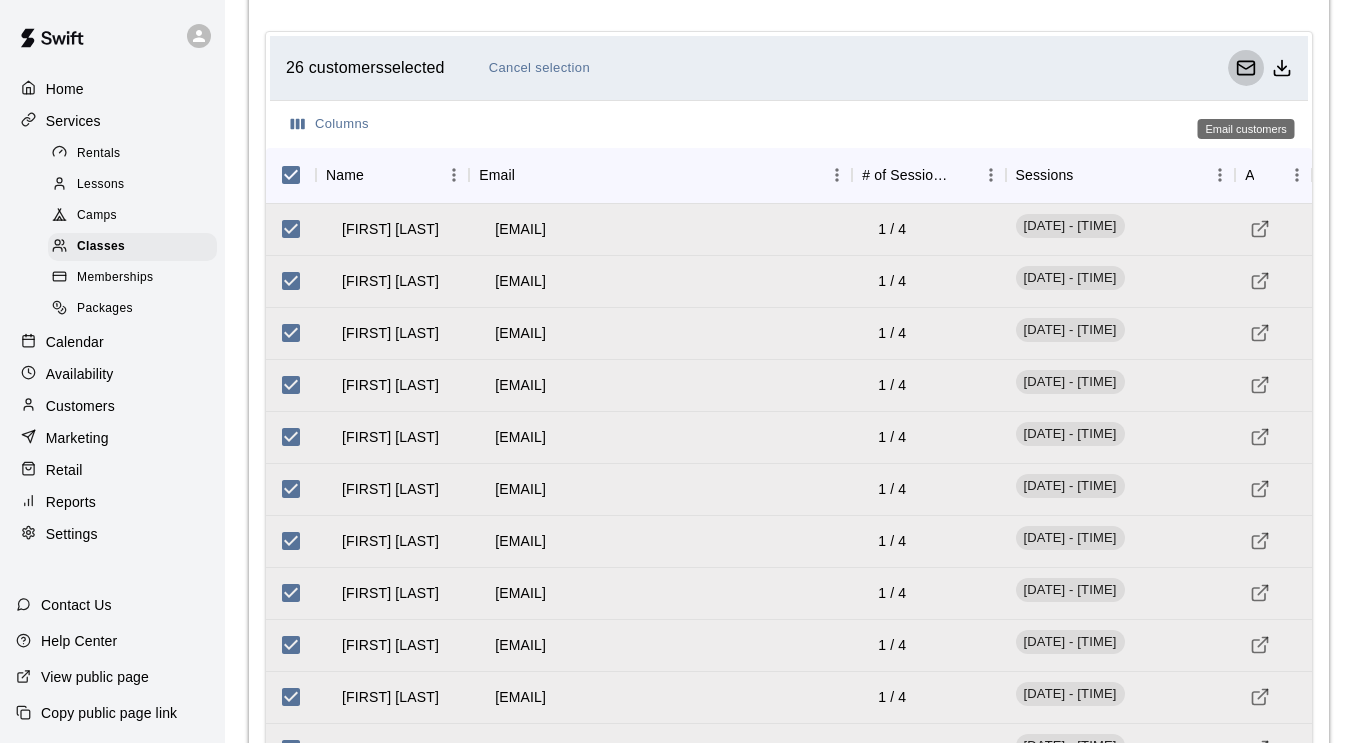 click 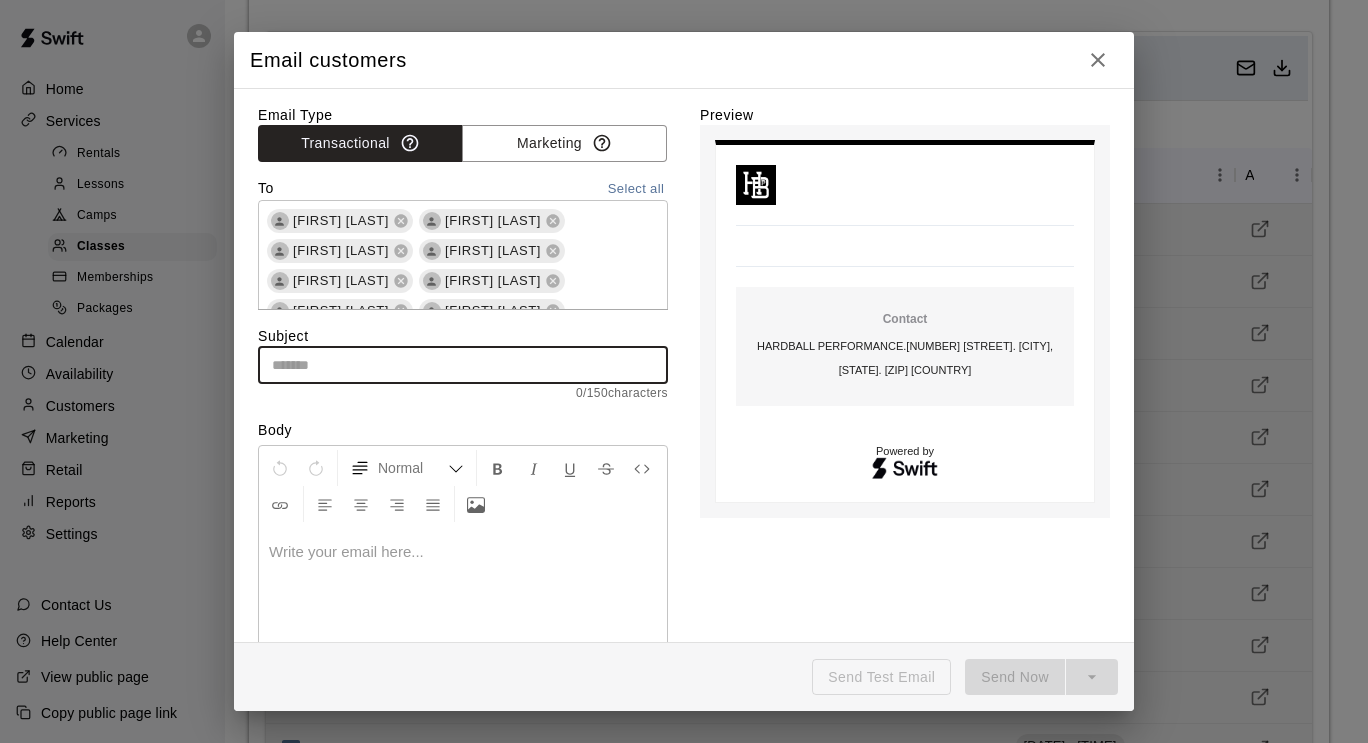 click at bounding box center [463, 365] 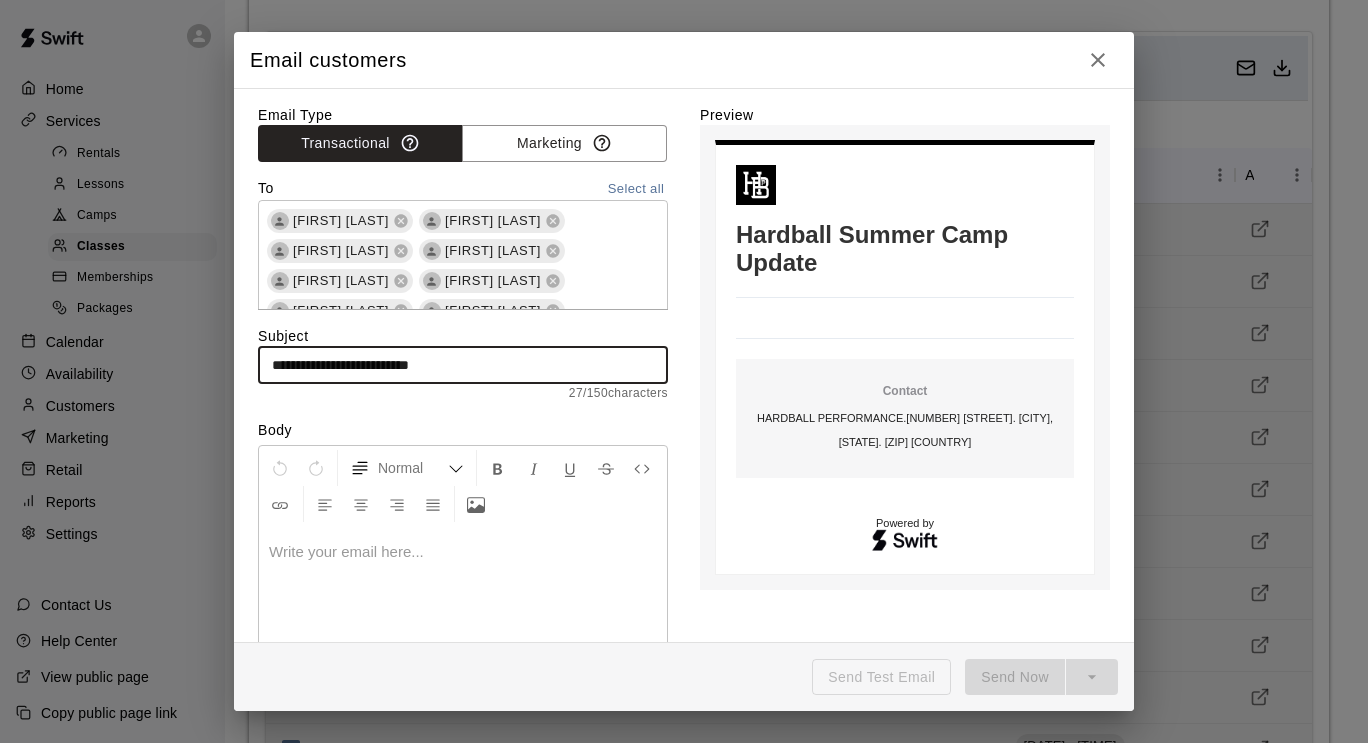 type on "**********" 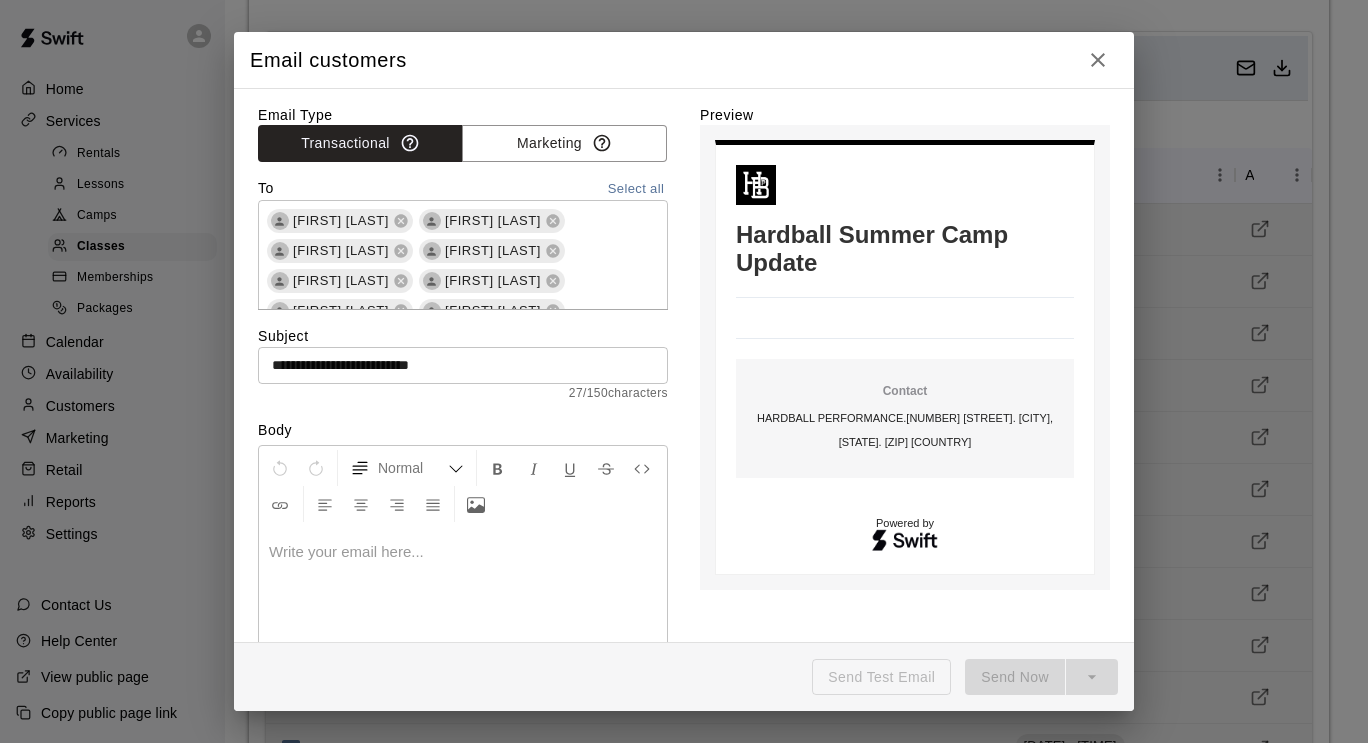 type 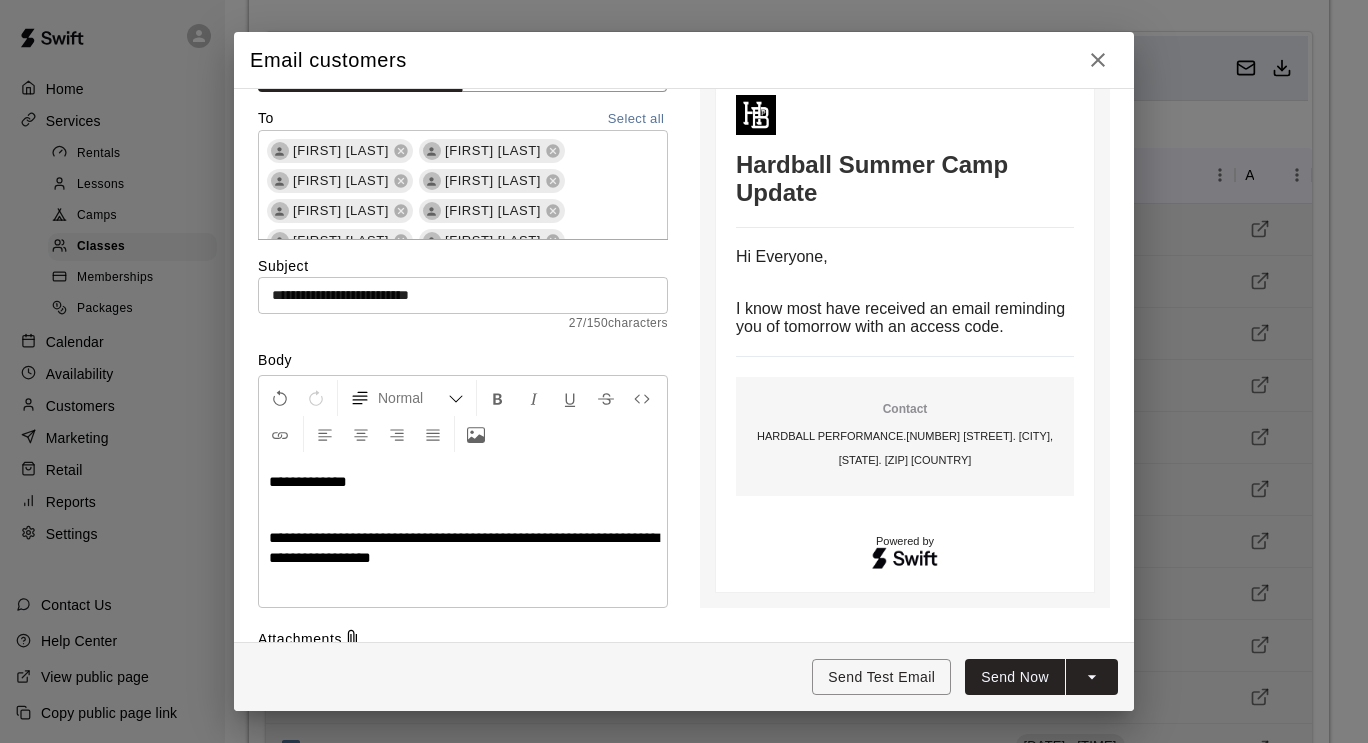 scroll, scrollTop: 74, scrollLeft: 0, axis: vertical 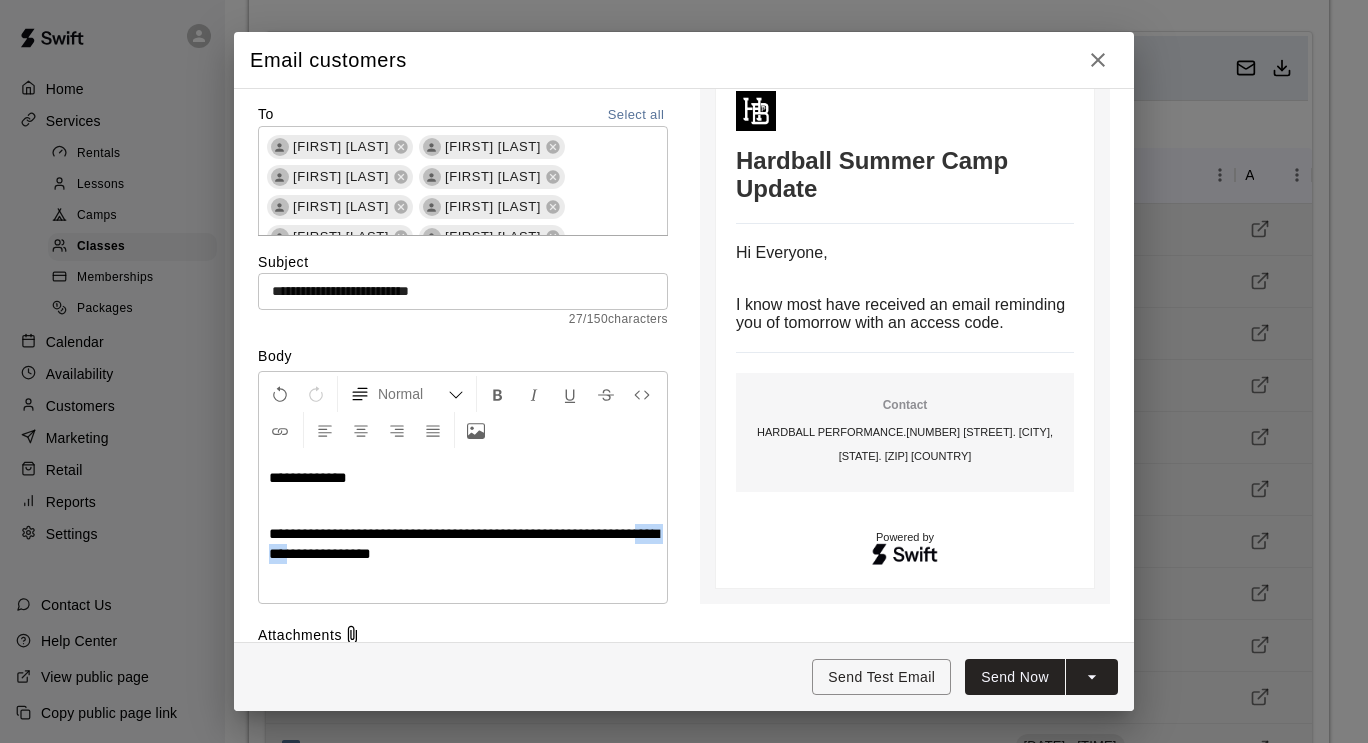 drag, startPoint x: 340, startPoint y: 553, endPoint x: 387, endPoint y: 553, distance: 47 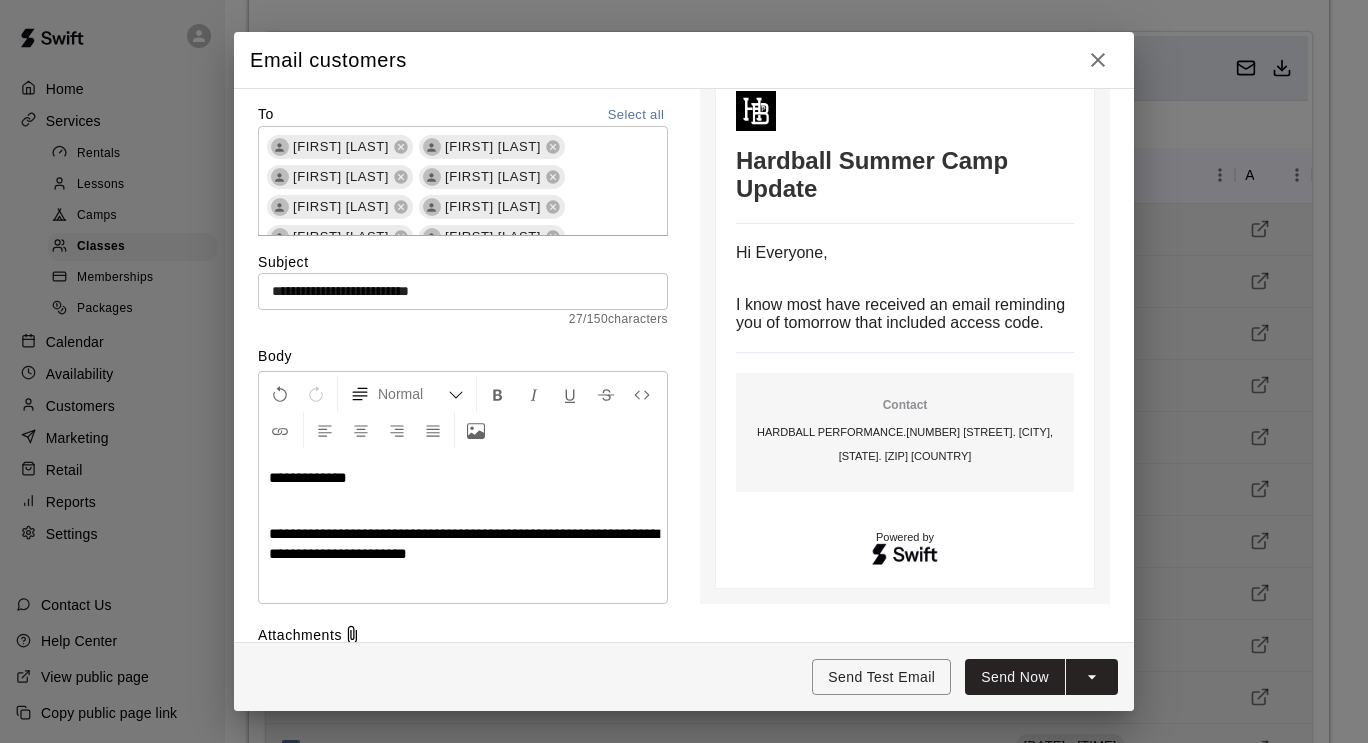 click on "**********" at bounding box center (463, 544) 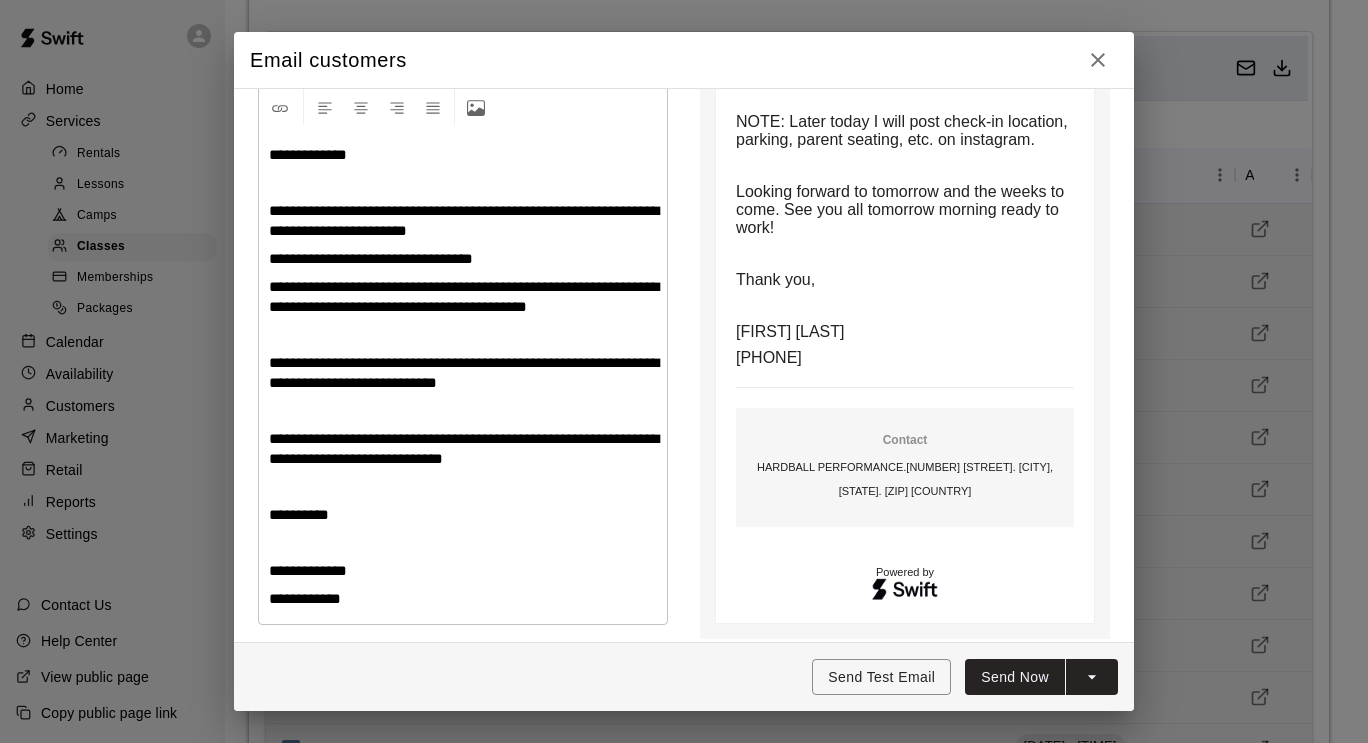 scroll, scrollTop: 395, scrollLeft: 0, axis: vertical 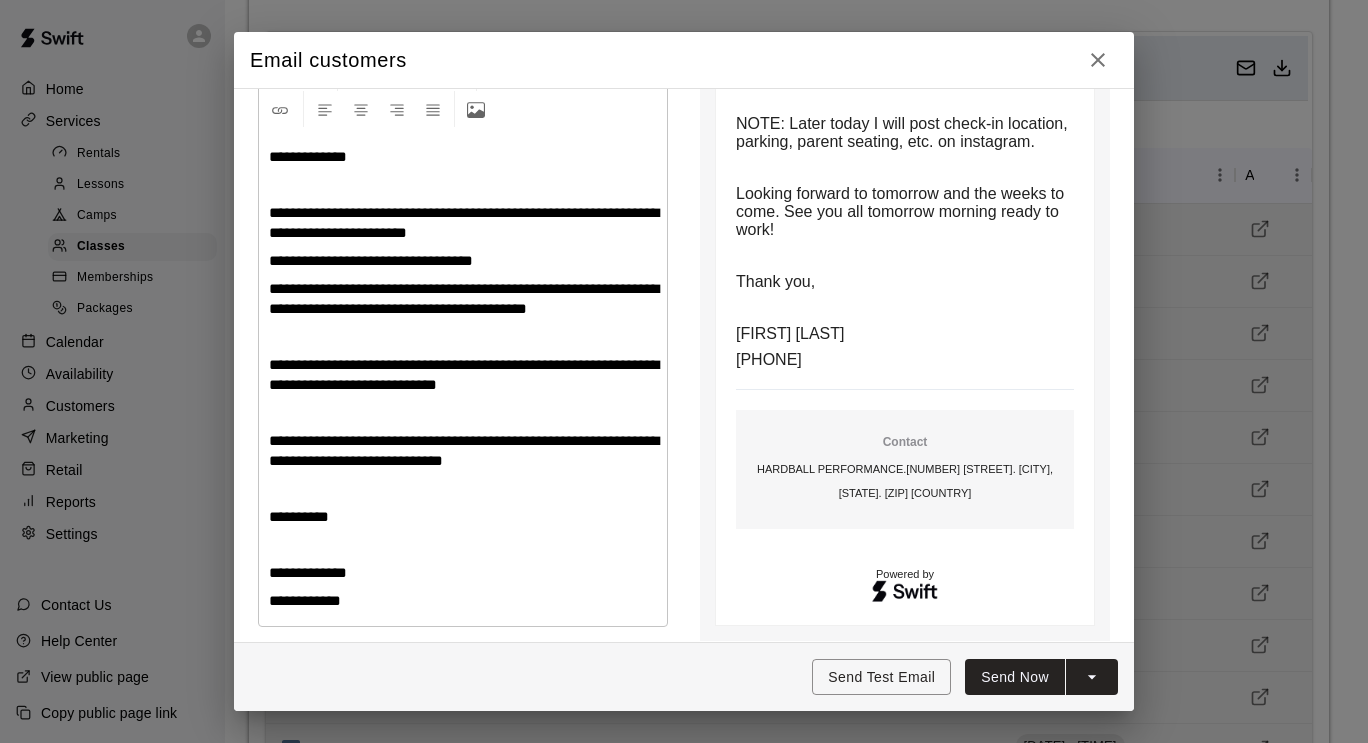 click on "**********" at bounding box center (464, 374) 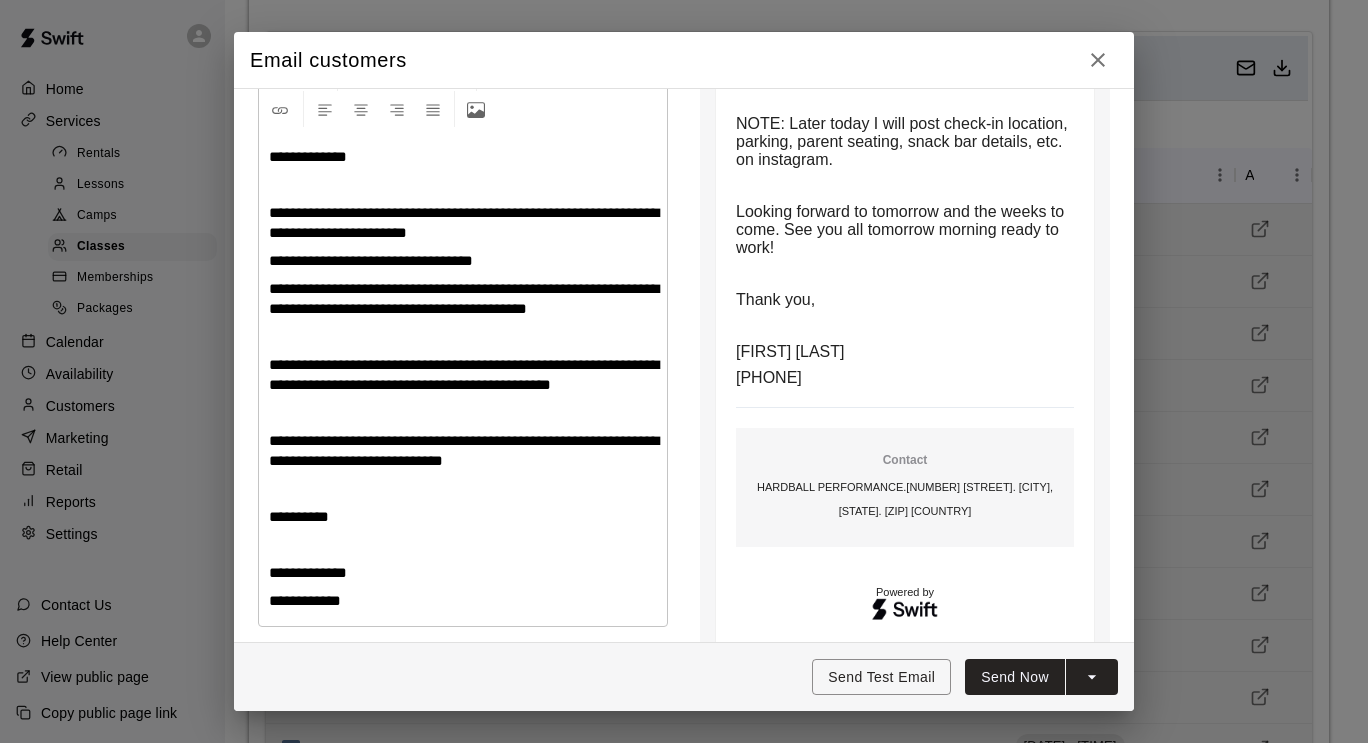 click on "**********" at bounding box center [464, 374] 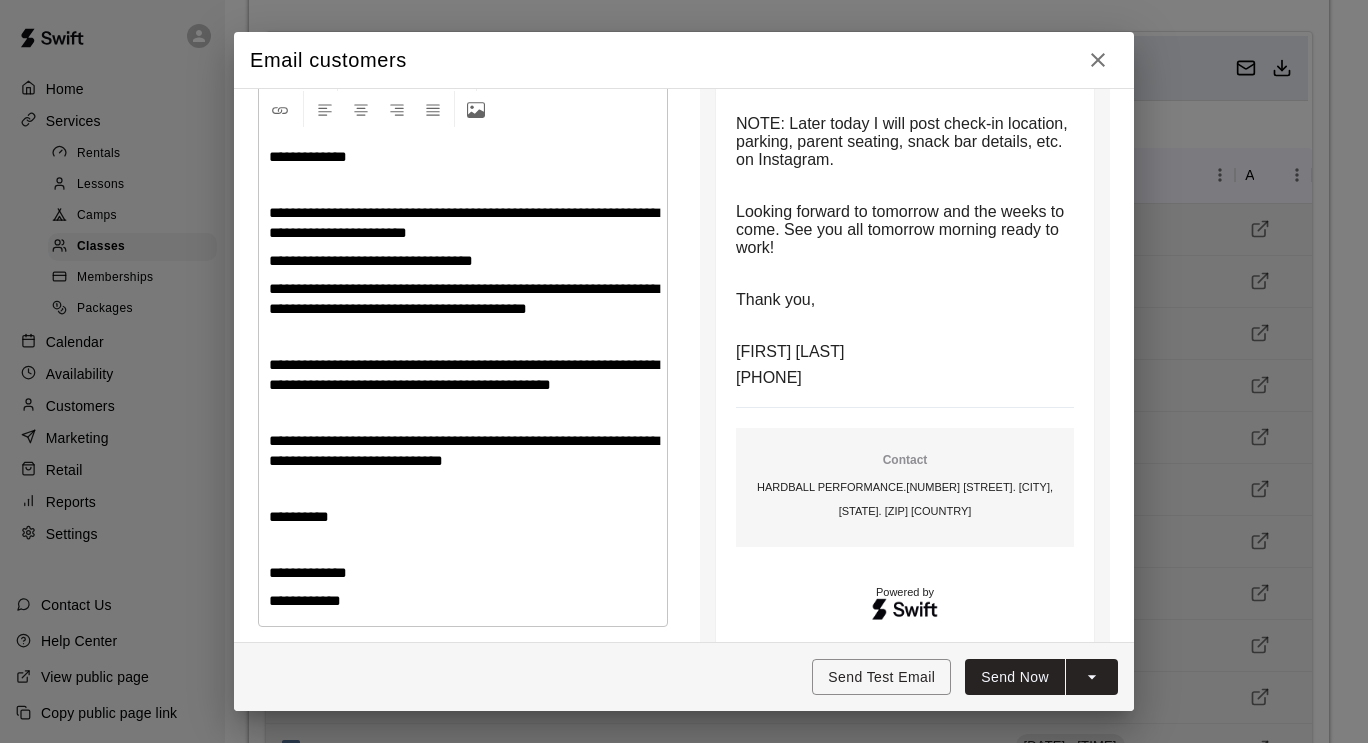 click on "**********" at bounding box center (463, 375) 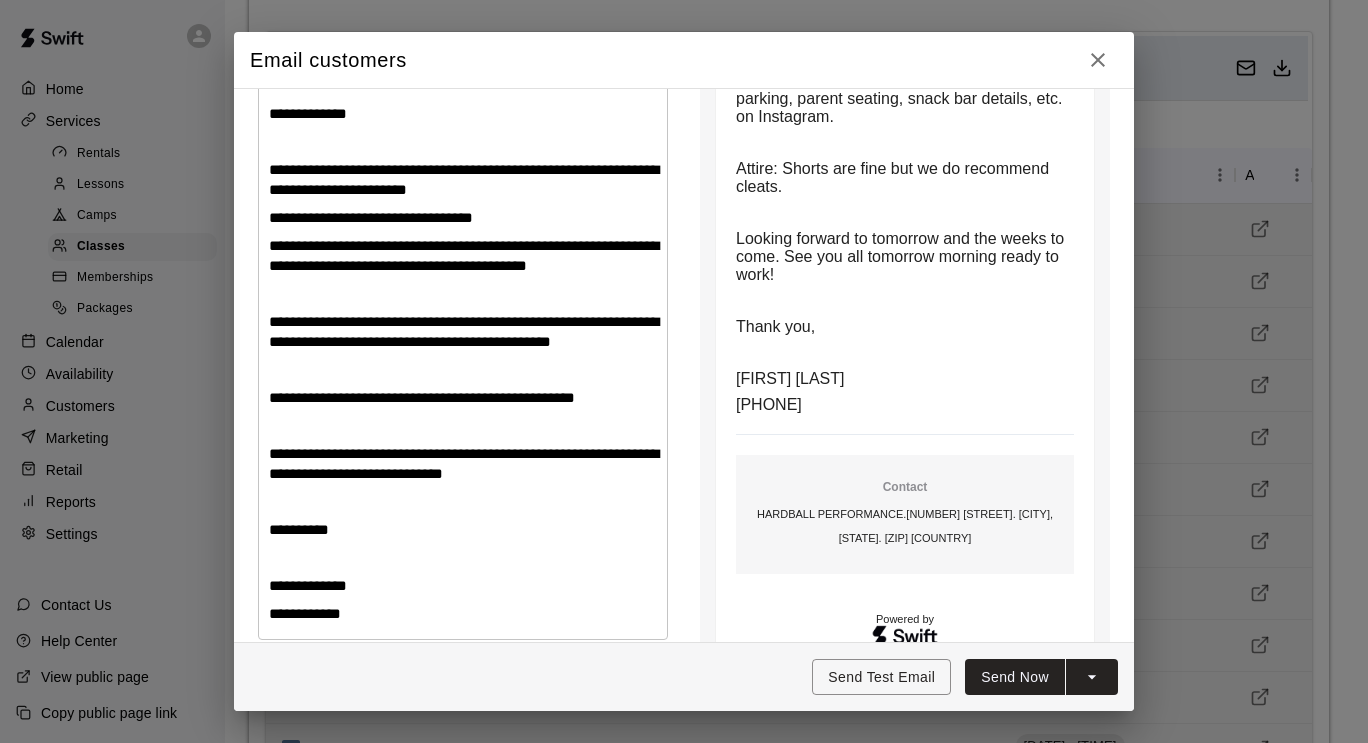 scroll, scrollTop: 441, scrollLeft: 0, axis: vertical 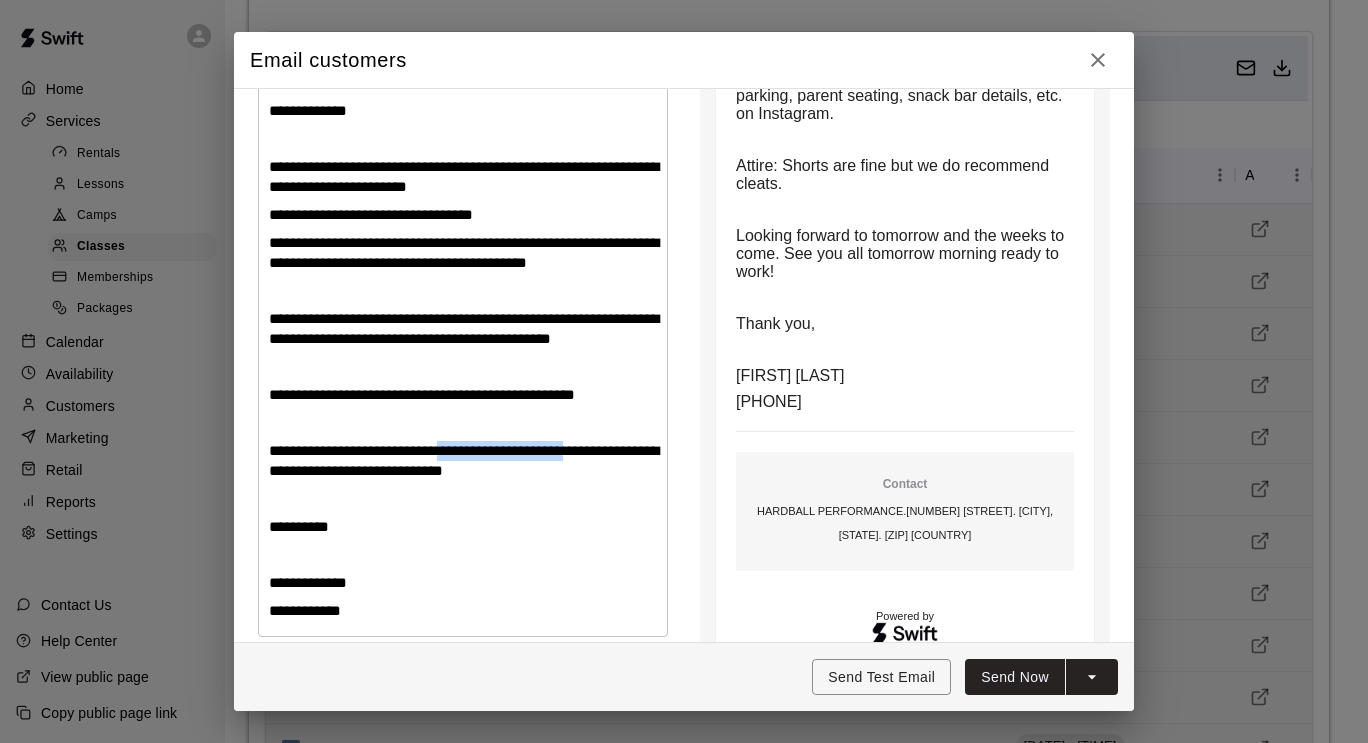 drag, startPoint x: 469, startPoint y: 449, endPoint x: 623, endPoint y: 456, distance: 154.15901 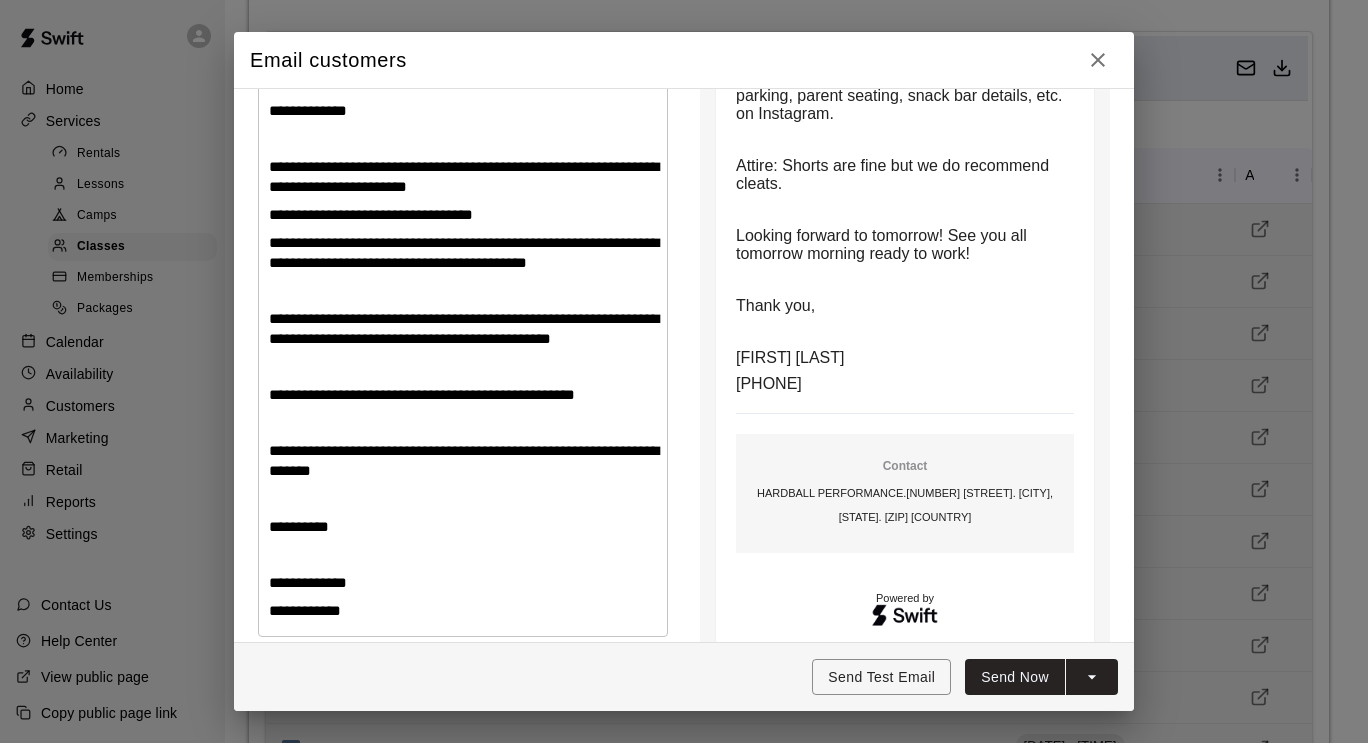 click on "**********" at bounding box center (464, 460) 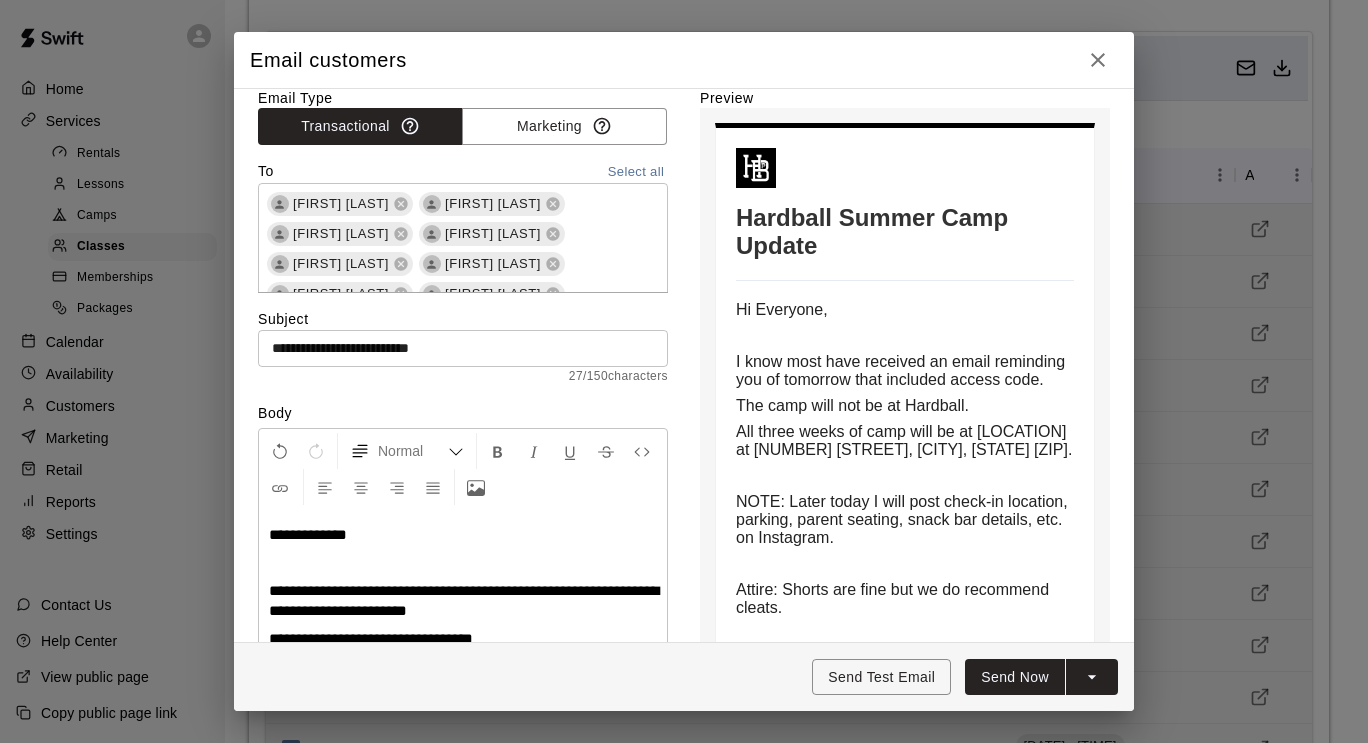scroll, scrollTop: 15, scrollLeft: 0, axis: vertical 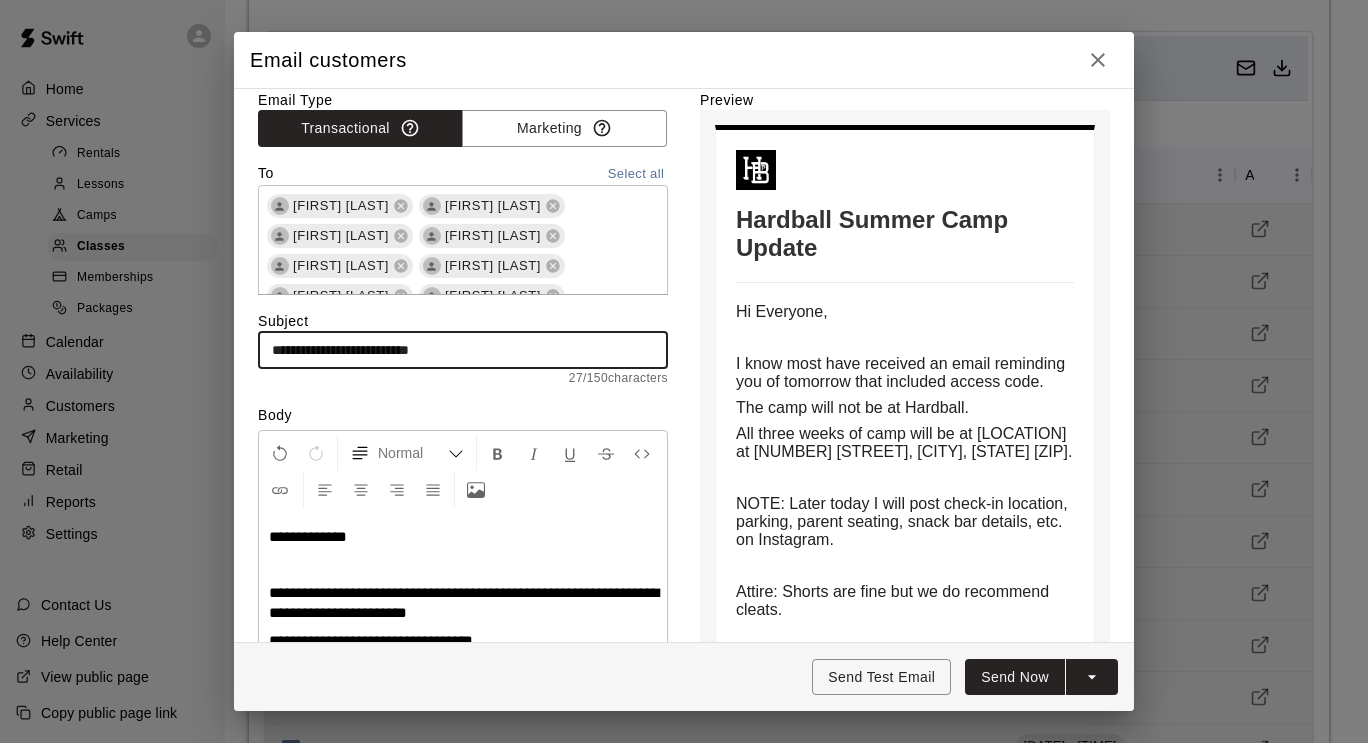 drag, startPoint x: 439, startPoint y: 348, endPoint x: 490, endPoint y: 351, distance: 51.088158 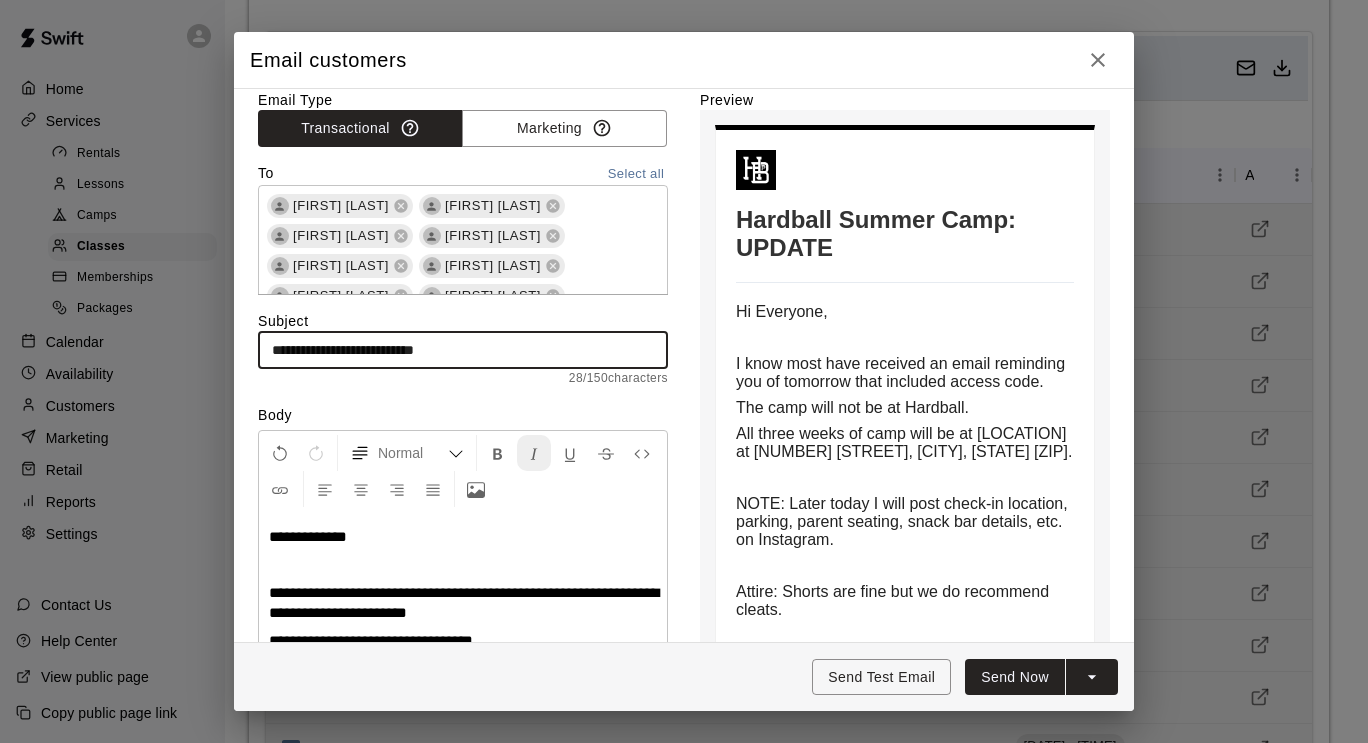 scroll, scrollTop: 25, scrollLeft: 0, axis: vertical 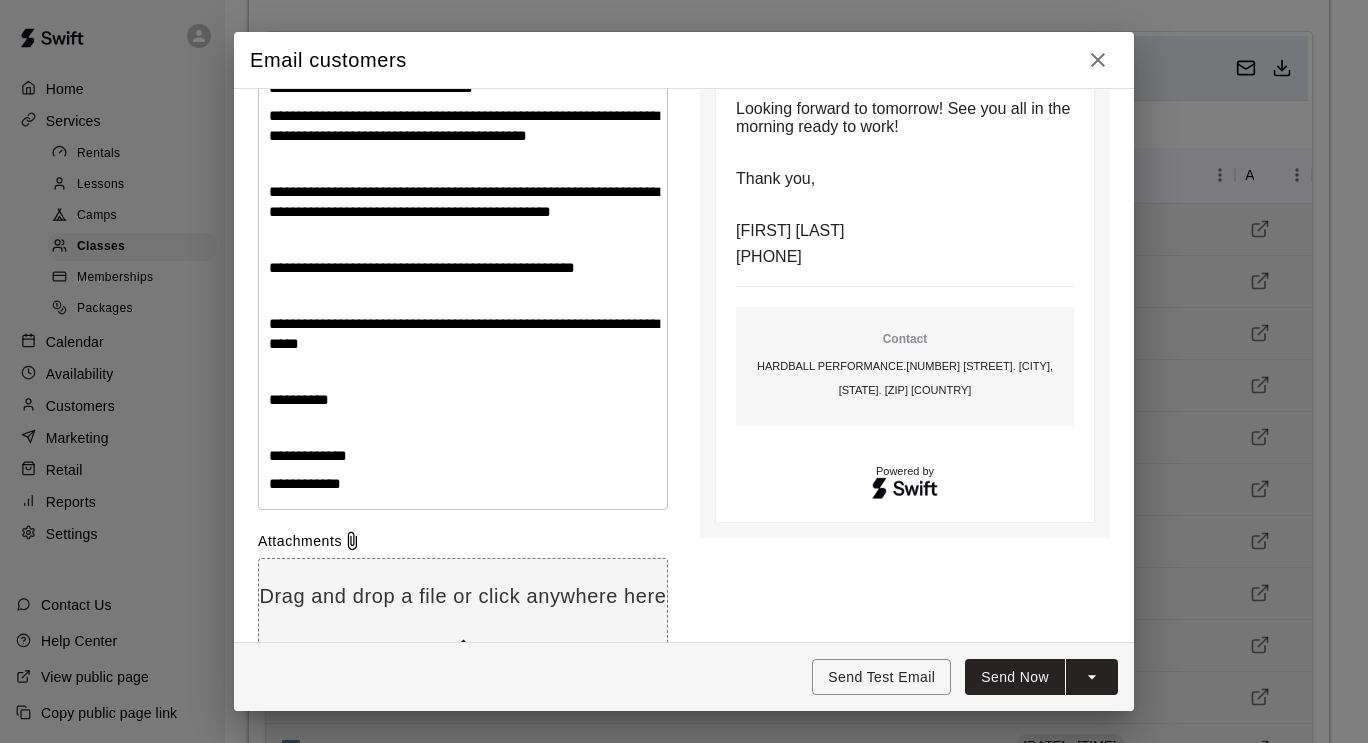 type on "**********" 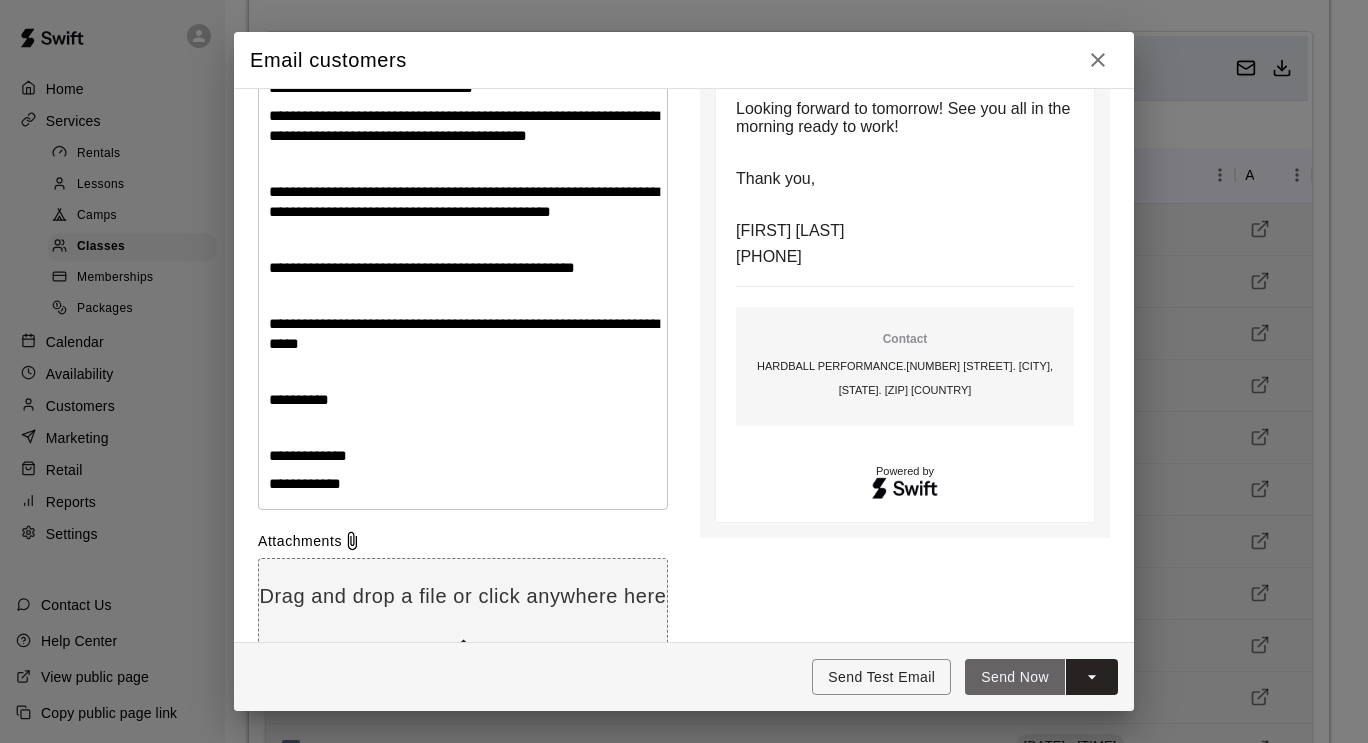 click on "Send Now" at bounding box center [1015, 677] 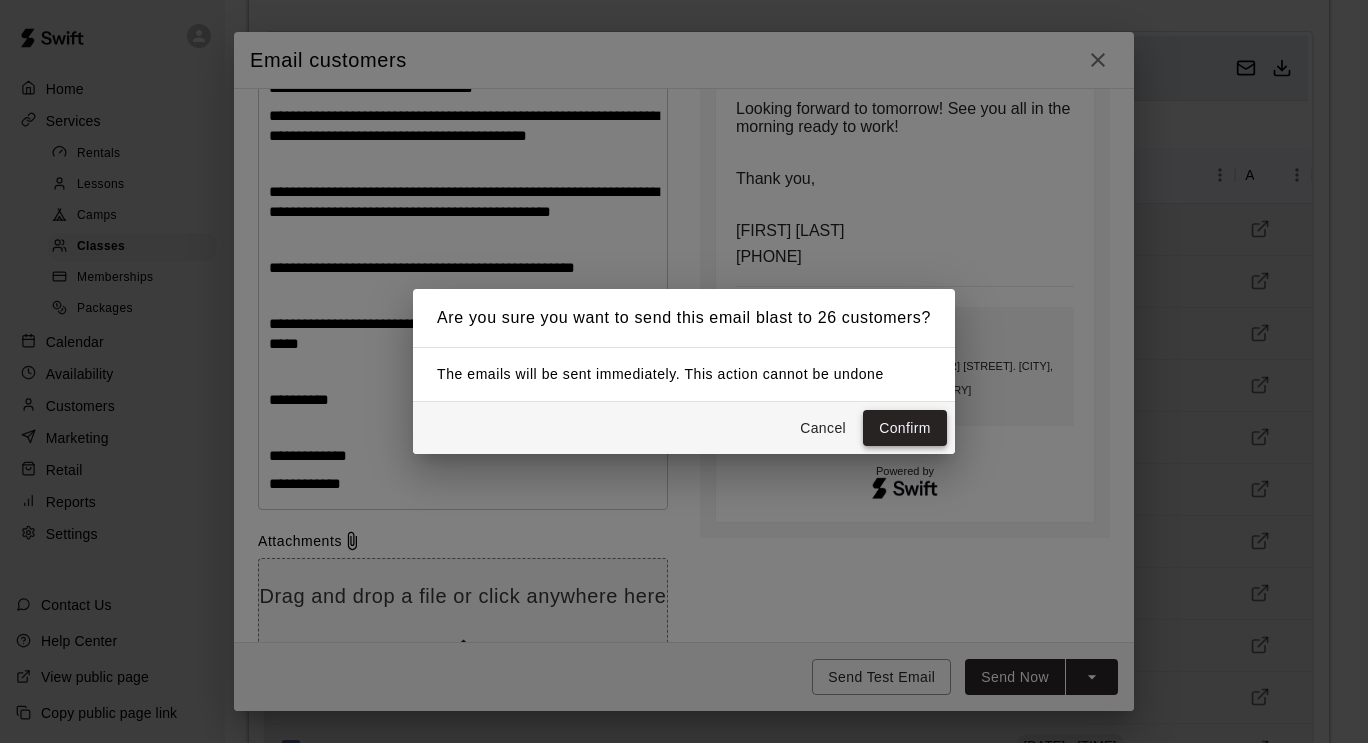 click on "Confirm" at bounding box center [905, 428] 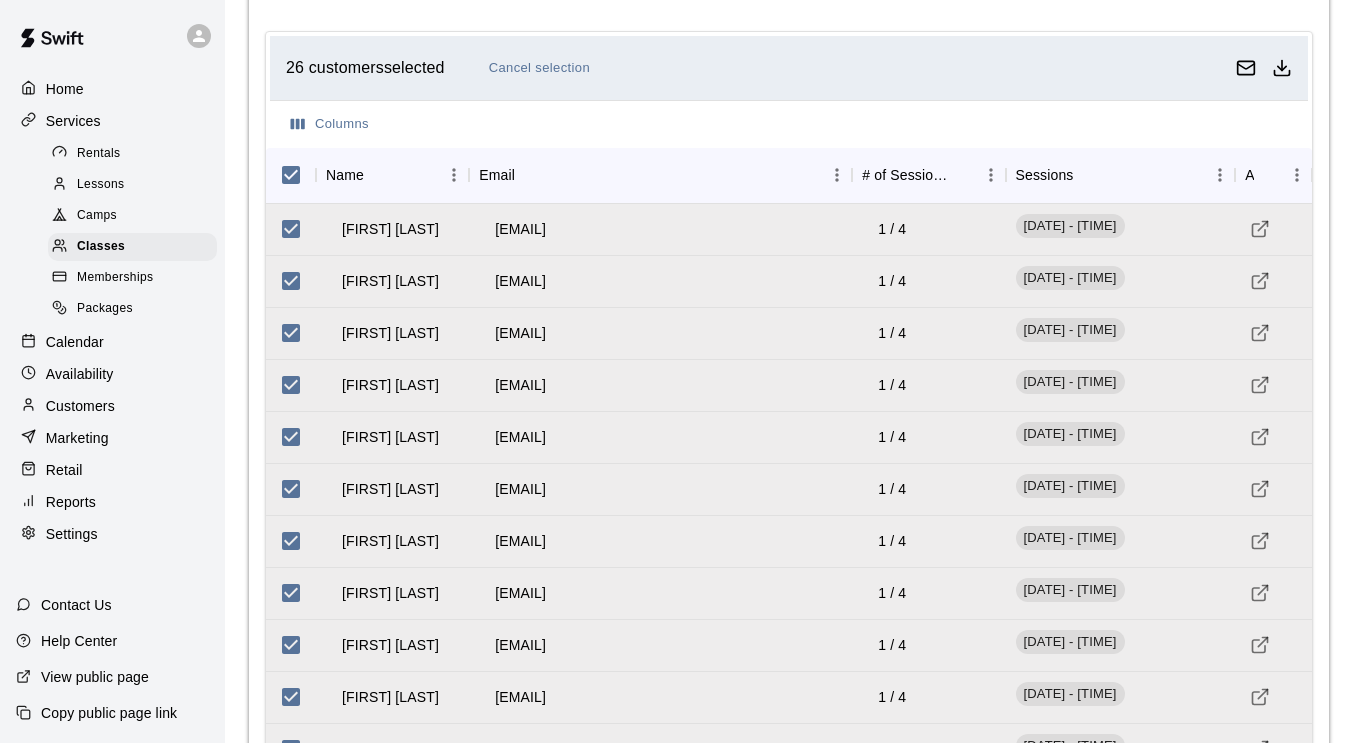 click on "customers  selected Cancel selection Columns Name Email # of Sessions Sessions Actions Dominic Clarke [EMAIL] 1 / 4 [DATE] - [TIME] Landon White [EMAIL] 1 / 4 [DATE] - [TIME] Aaron Haddad [EMAIL] 1 / 4 [DATE] - [TIME] Brielle  Vallejo [EMAIL] 1 / 4 [DATE] - [TIME] Aubrey  Vallejo [EMAIL] 1 / 4 [DATE] - [TIME] Emma-Lucille Chambers [EMAIL] 1 / 4 [DATE] - [TIME] William  Song  [EMAIL] 1 / 4 [DATE] - [TIME] Samuel Bugarin  [EMAIL] 1 / 4 [DATE] - [TIME] Easton Heady [EMAIL] 1 / 4 [DATE] - [TIME] Nicholas Amoroso [EMAIL] 1 / 4 [DATE] - [TIME] Leon Corona [EMAIL] 1 / 4 [DATE] - [TIME] 100" at bounding box center [789, 824] 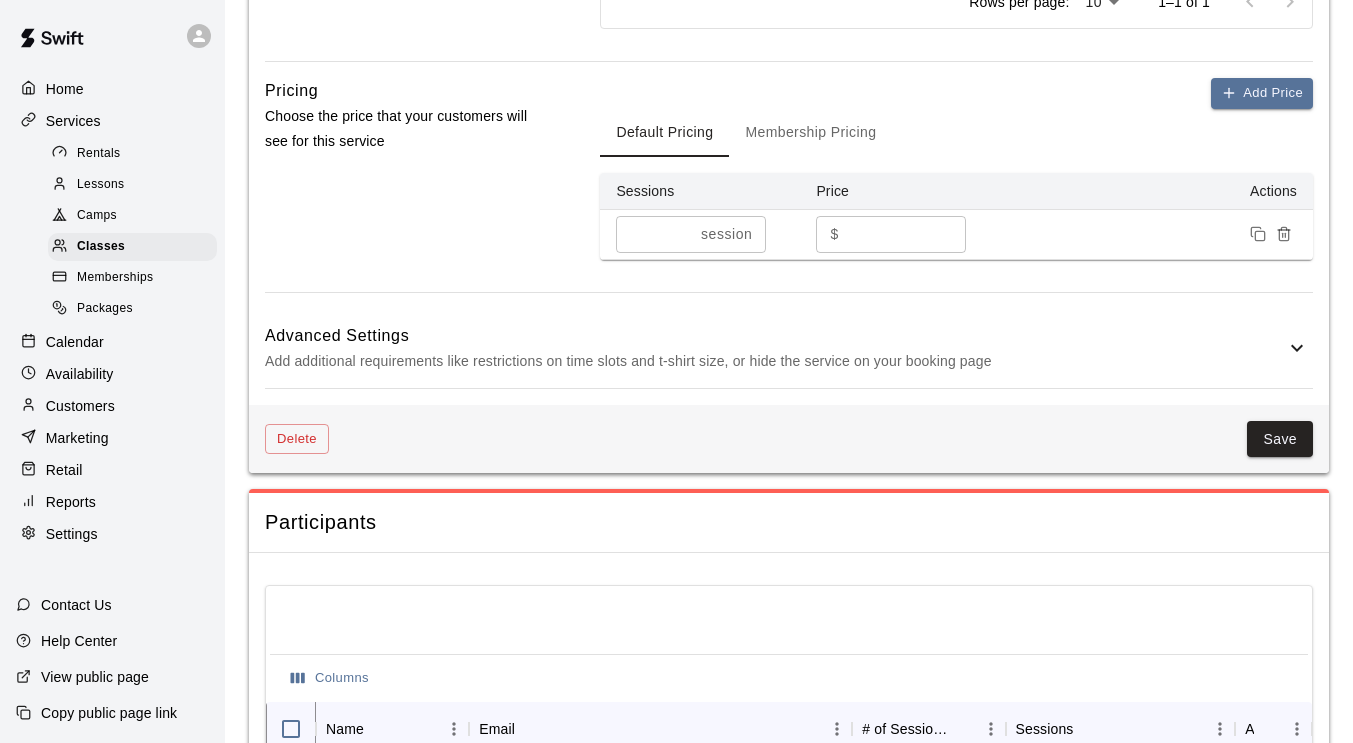 scroll, scrollTop: 1348, scrollLeft: 0, axis: vertical 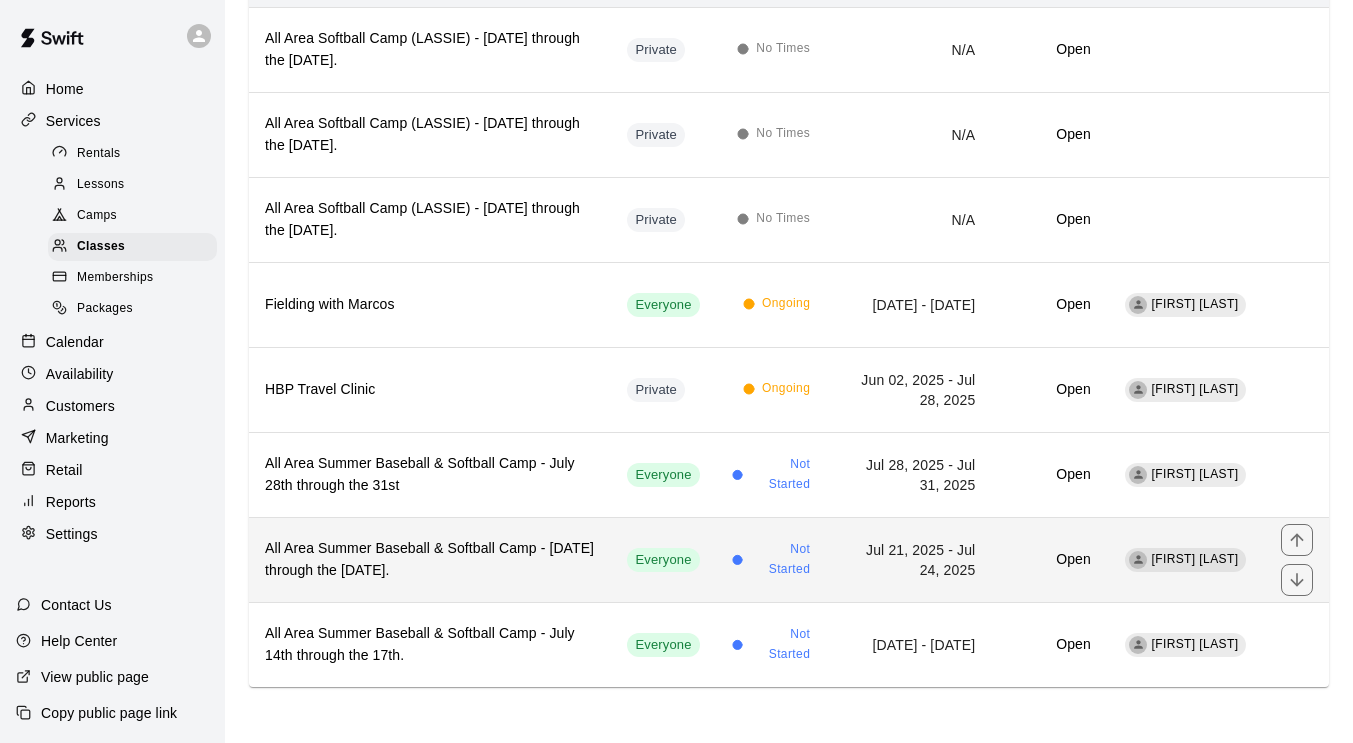 click on "Jul 21, 2025 - Jul 24, 2025" at bounding box center [908, 559] 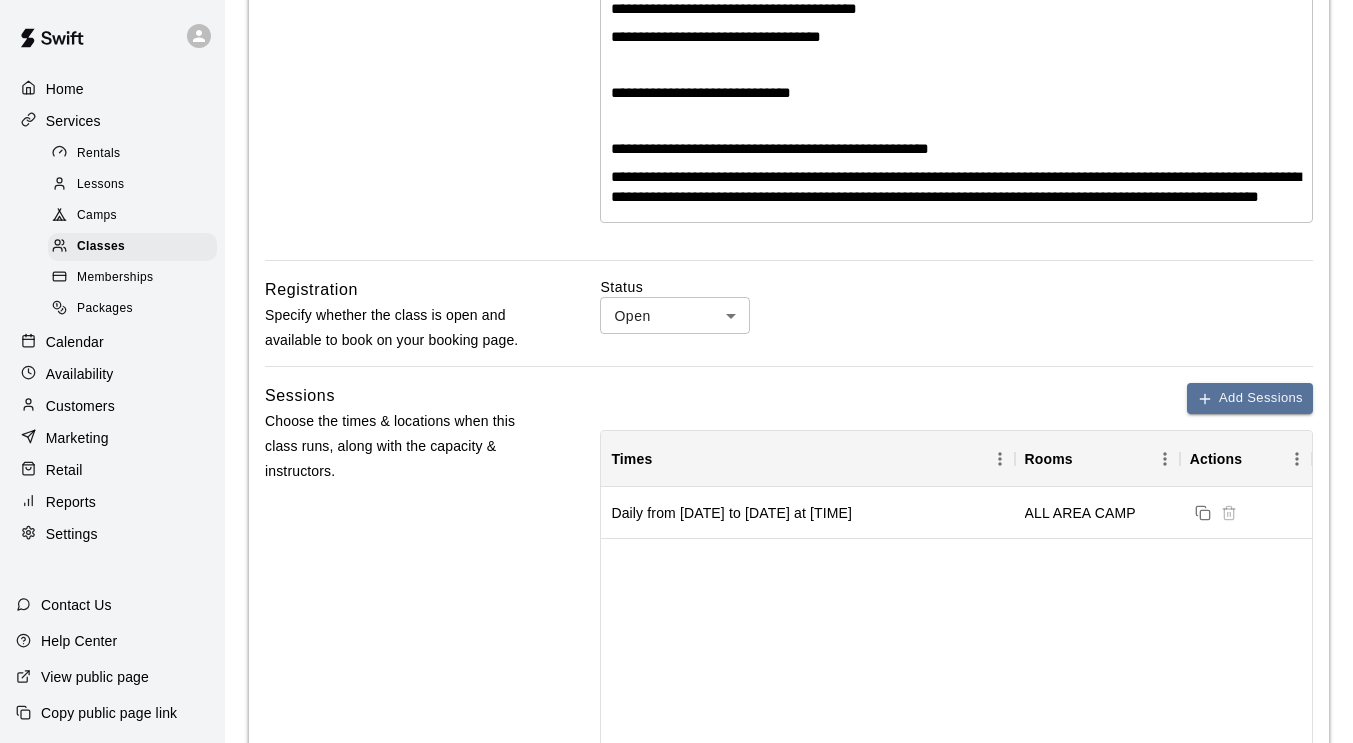 scroll, scrollTop: 555, scrollLeft: 0, axis: vertical 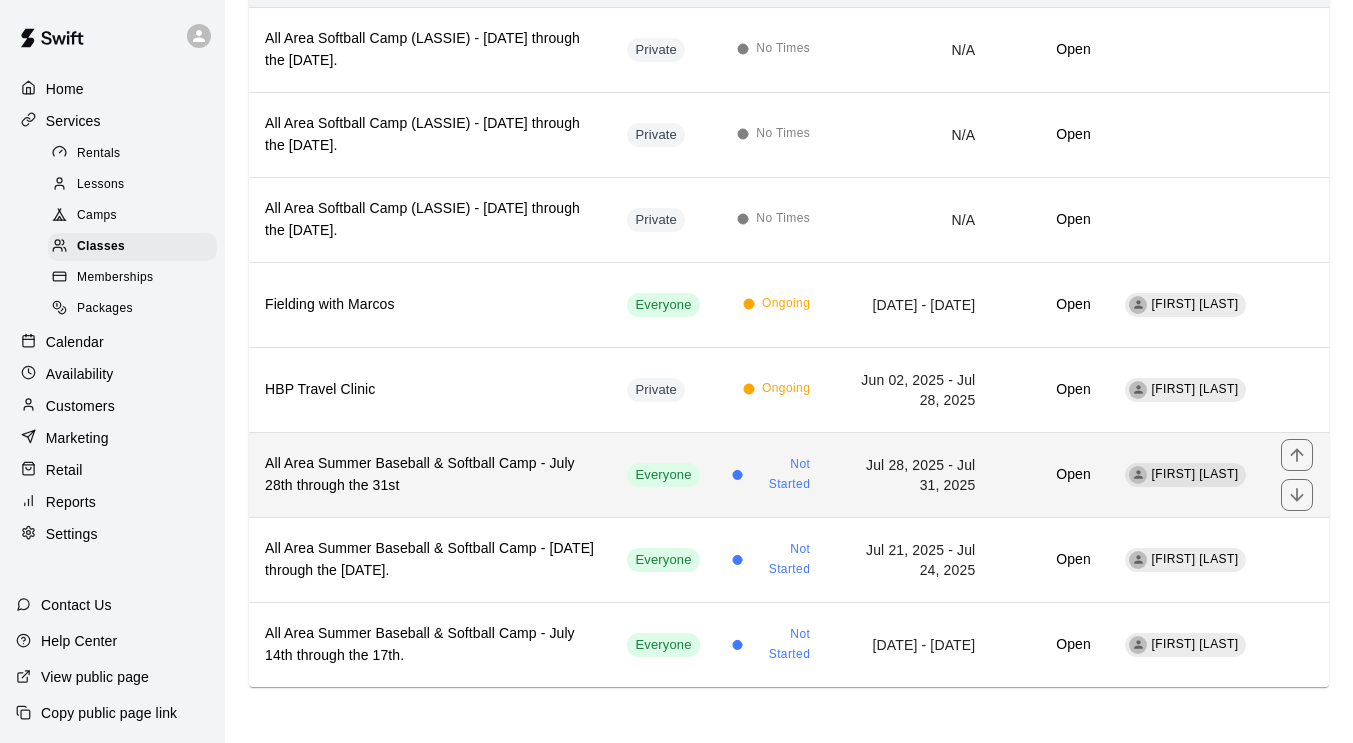click on "Not Started" at bounding box center (780, 475) 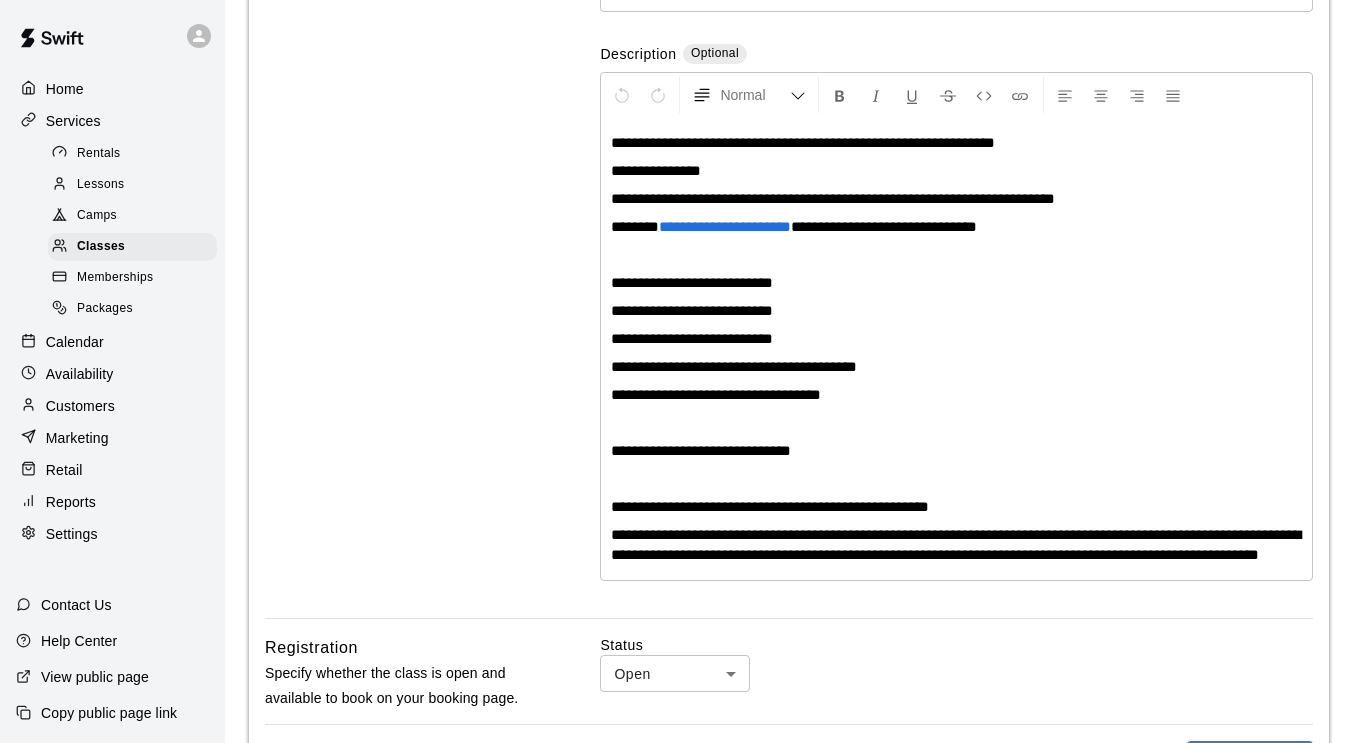 scroll, scrollTop: 0, scrollLeft: 0, axis: both 